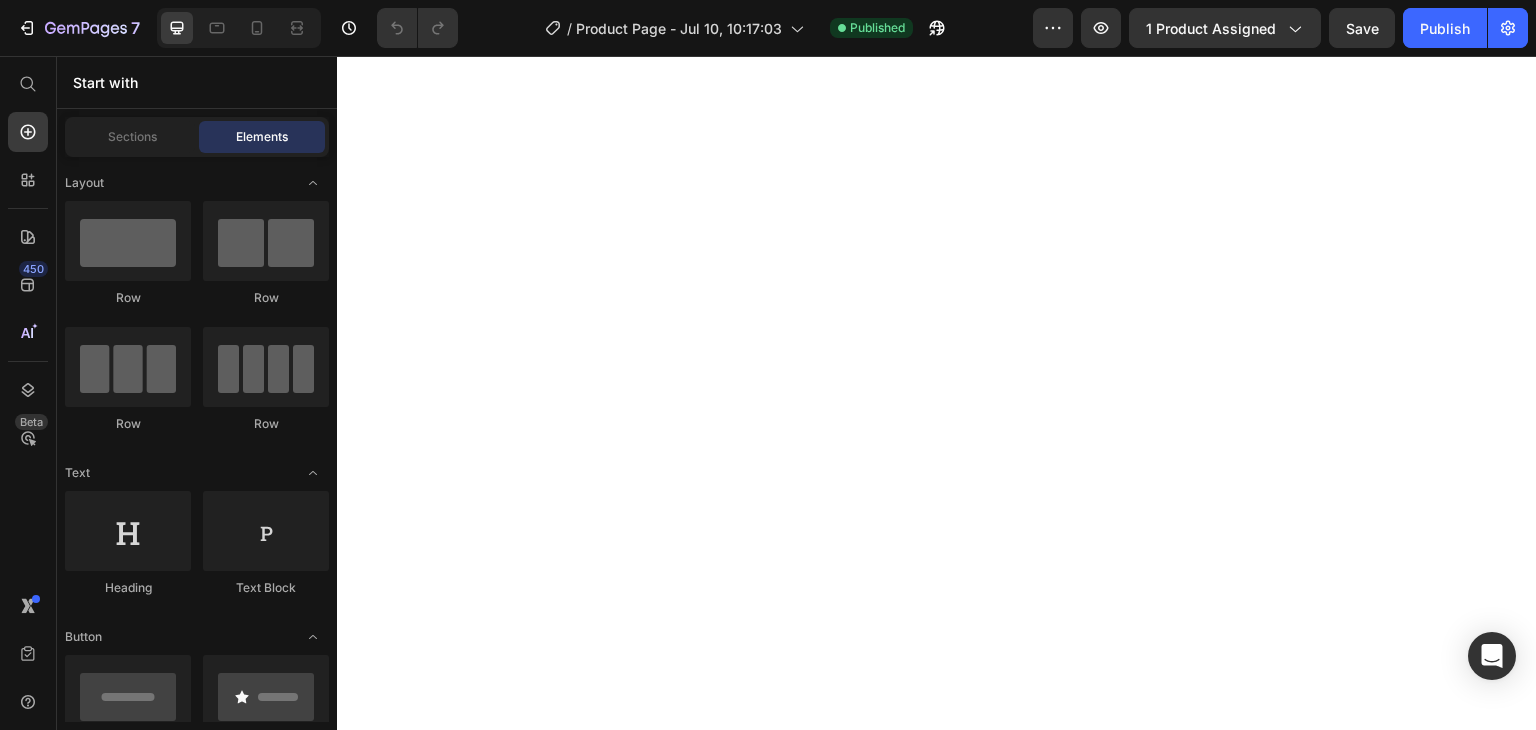 scroll, scrollTop: 0, scrollLeft: 0, axis: both 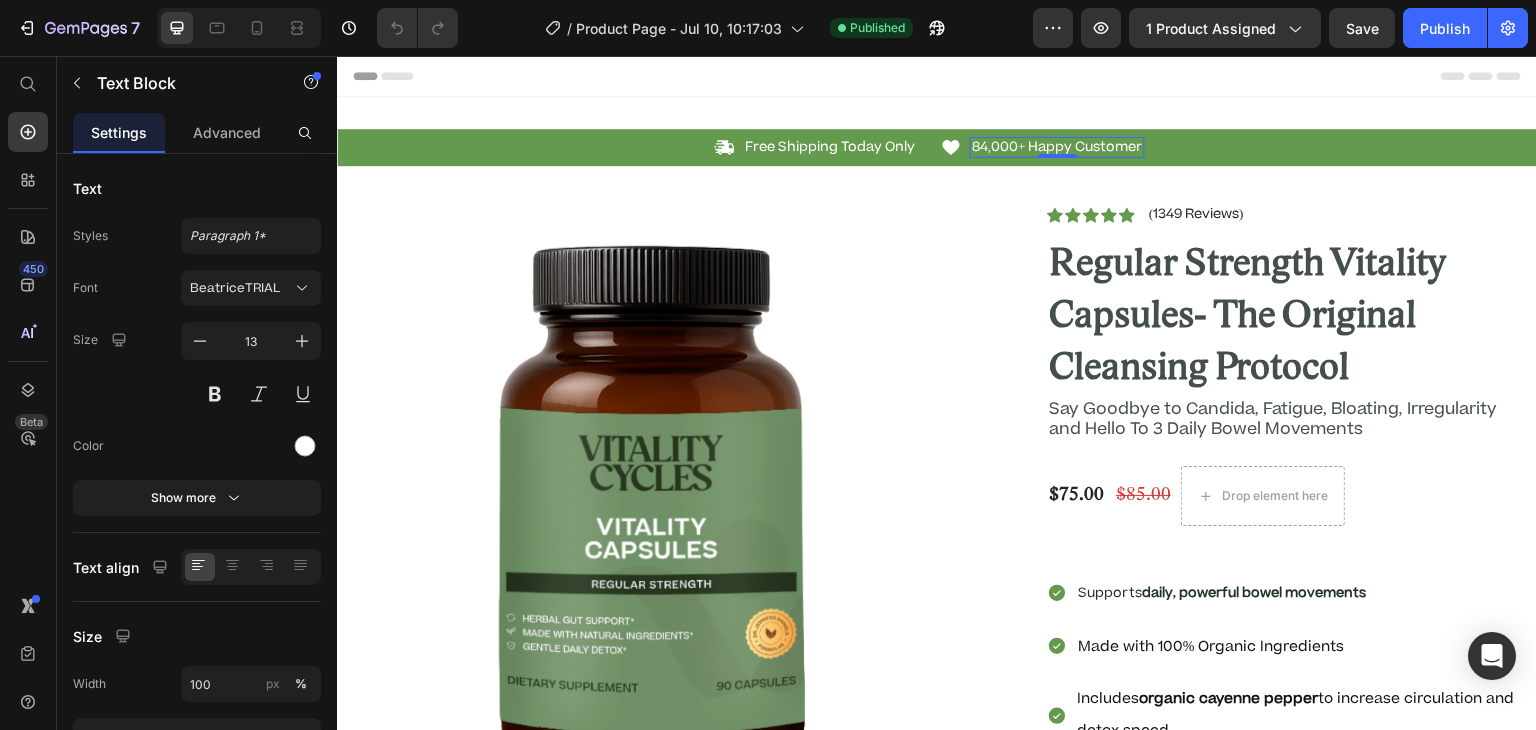click on "84,000+ Happy Customer" at bounding box center [1057, 147] 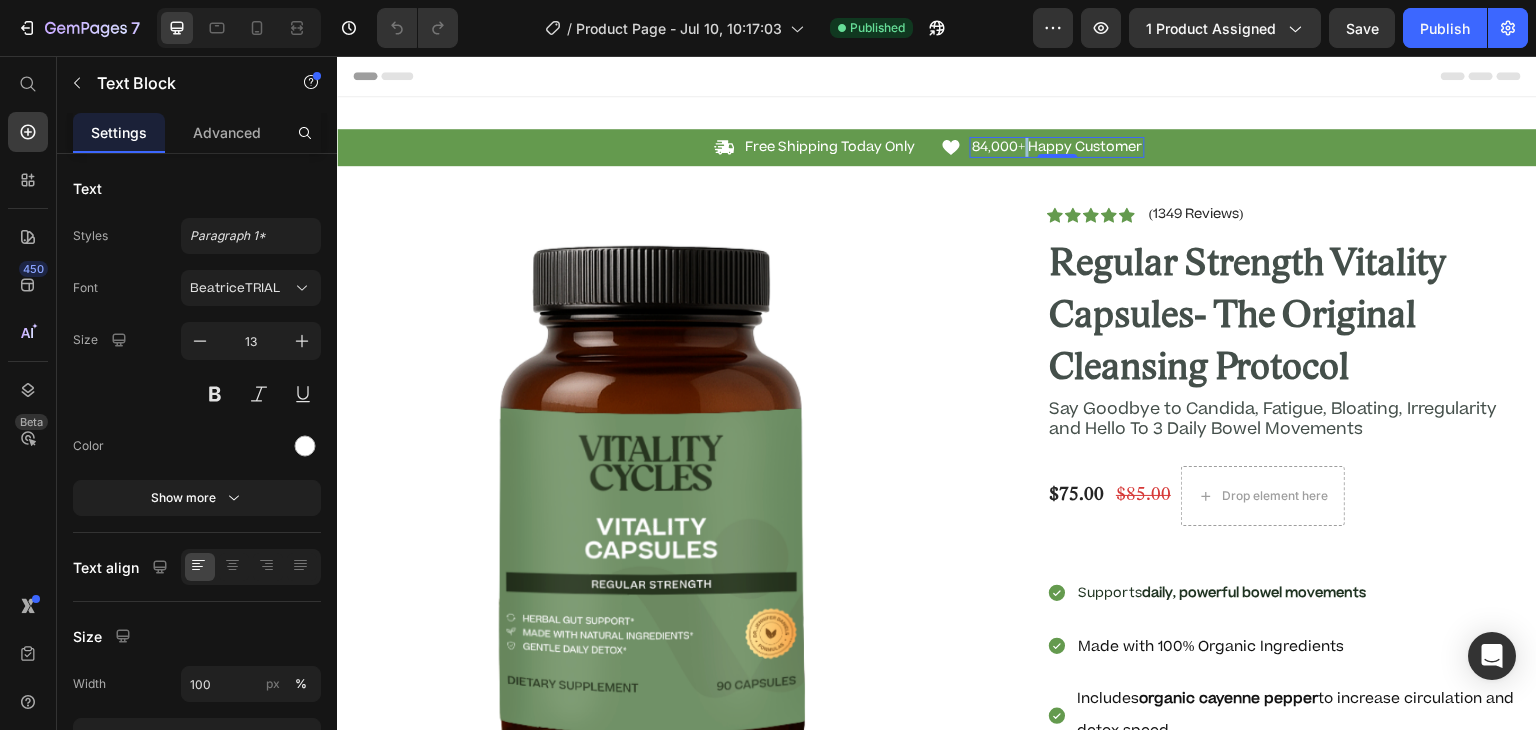 click on "84,000+ Happy Customer" at bounding box center [1057, 147] 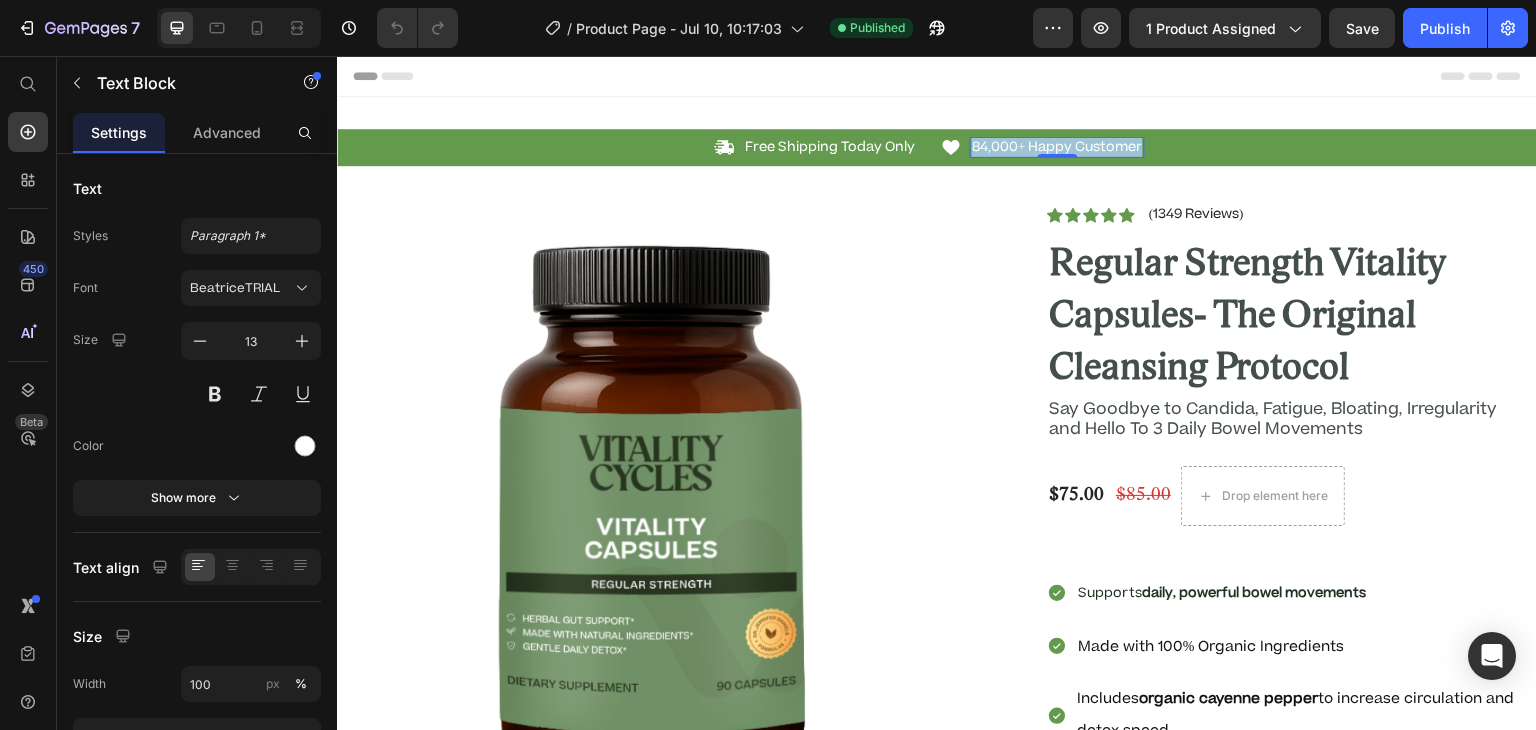 click on "84,000+ Happy Customer" at bounding box center [1057, 147] 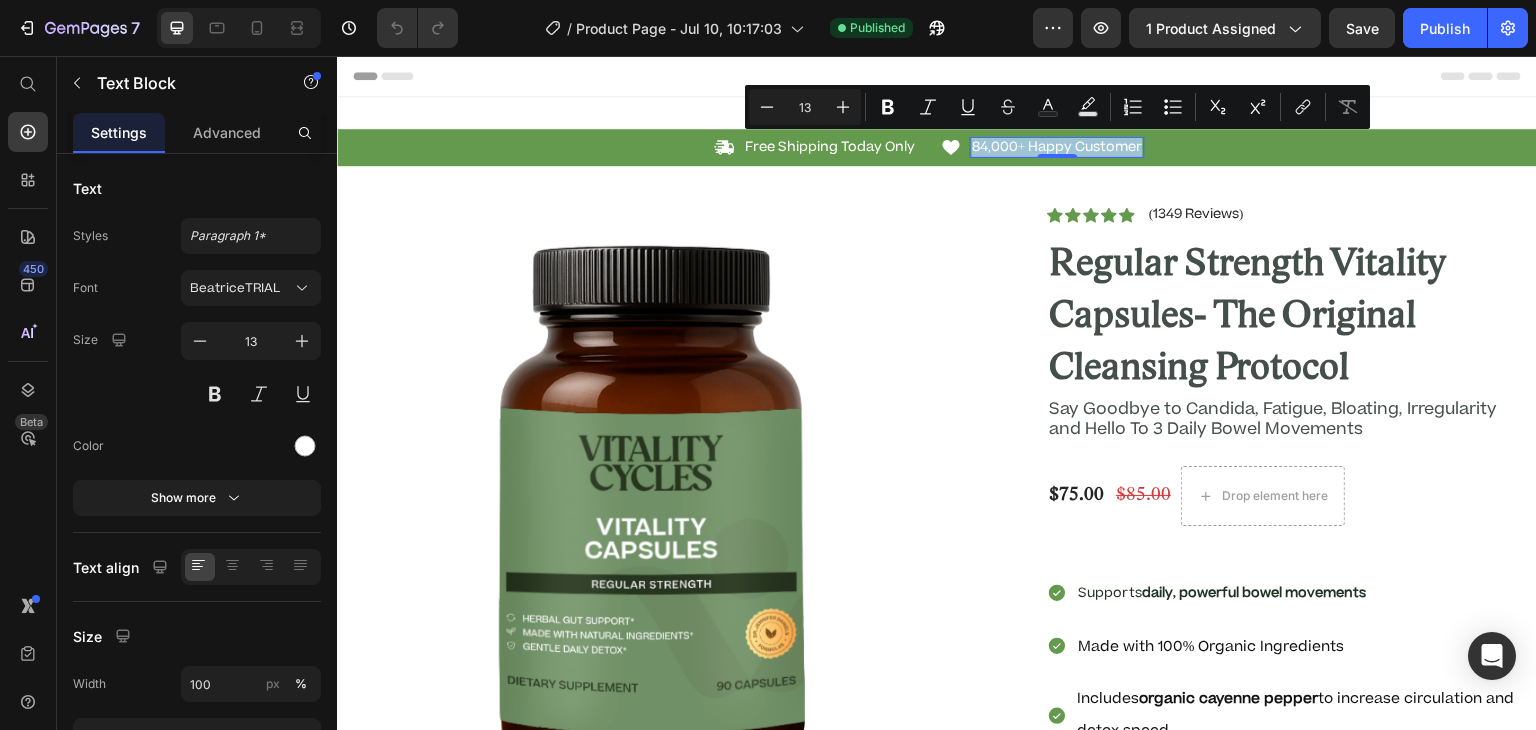 click on "84,000+ Happy Customer" at bounding box center [1057, 147] 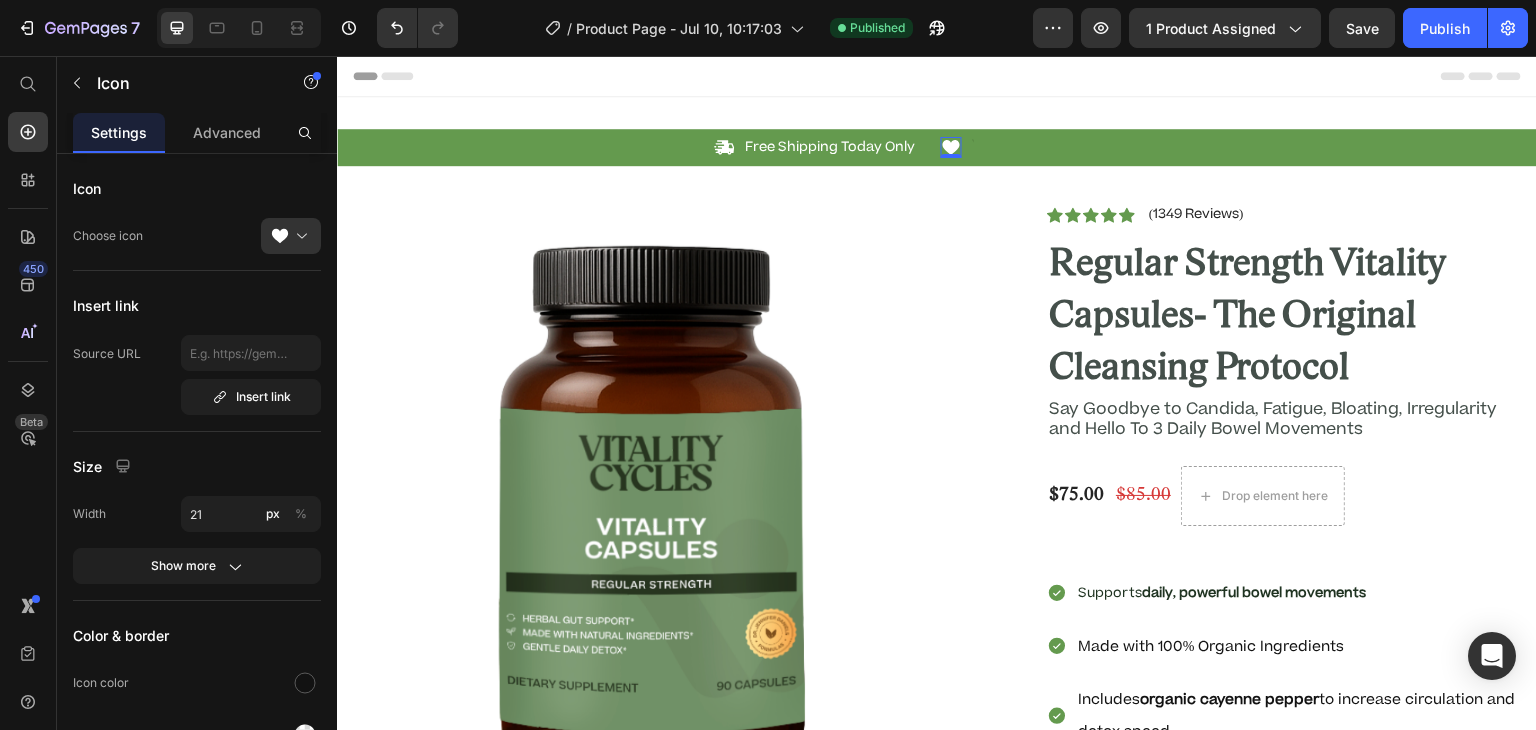 click 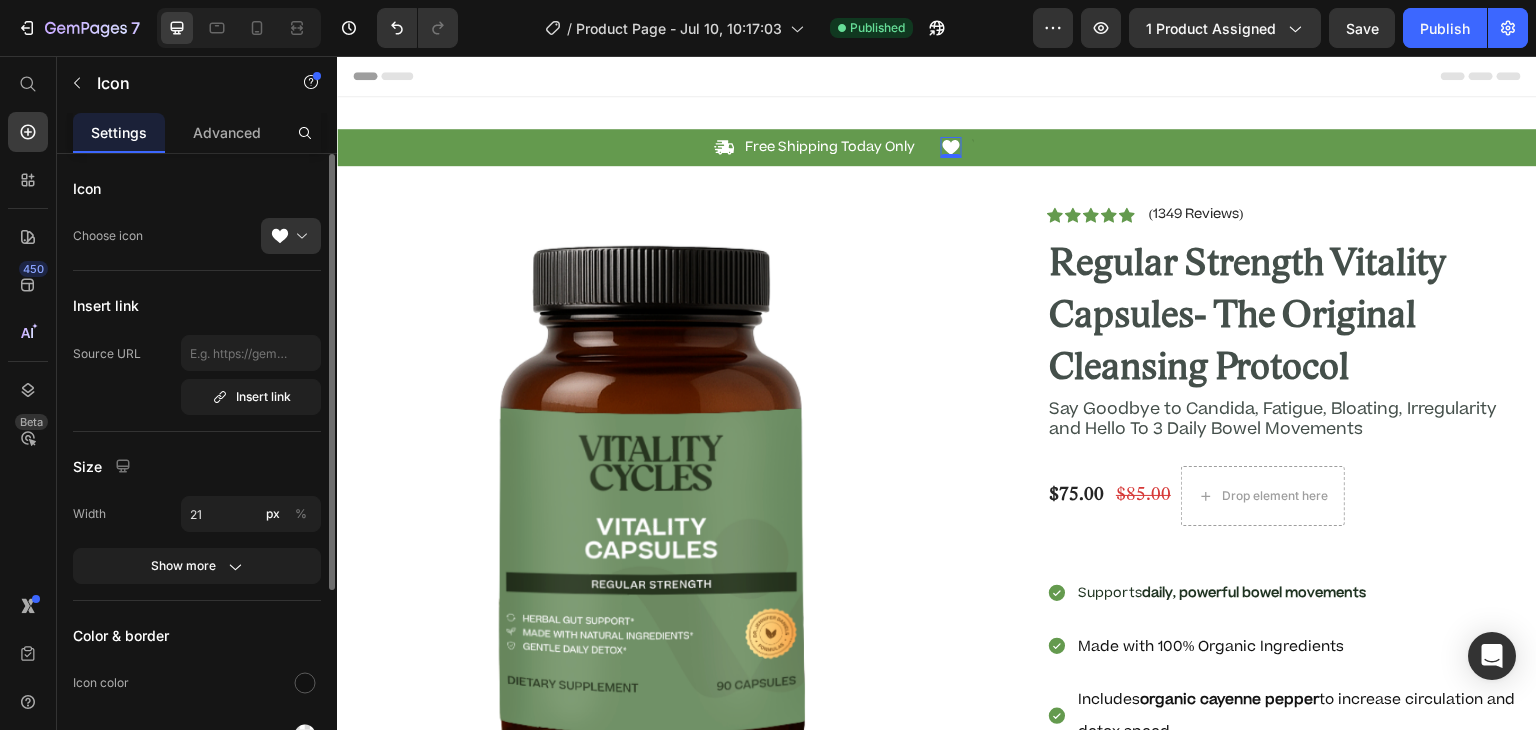 scroll, scrollTop: 286, scrollLeft: 0, axis: vertical 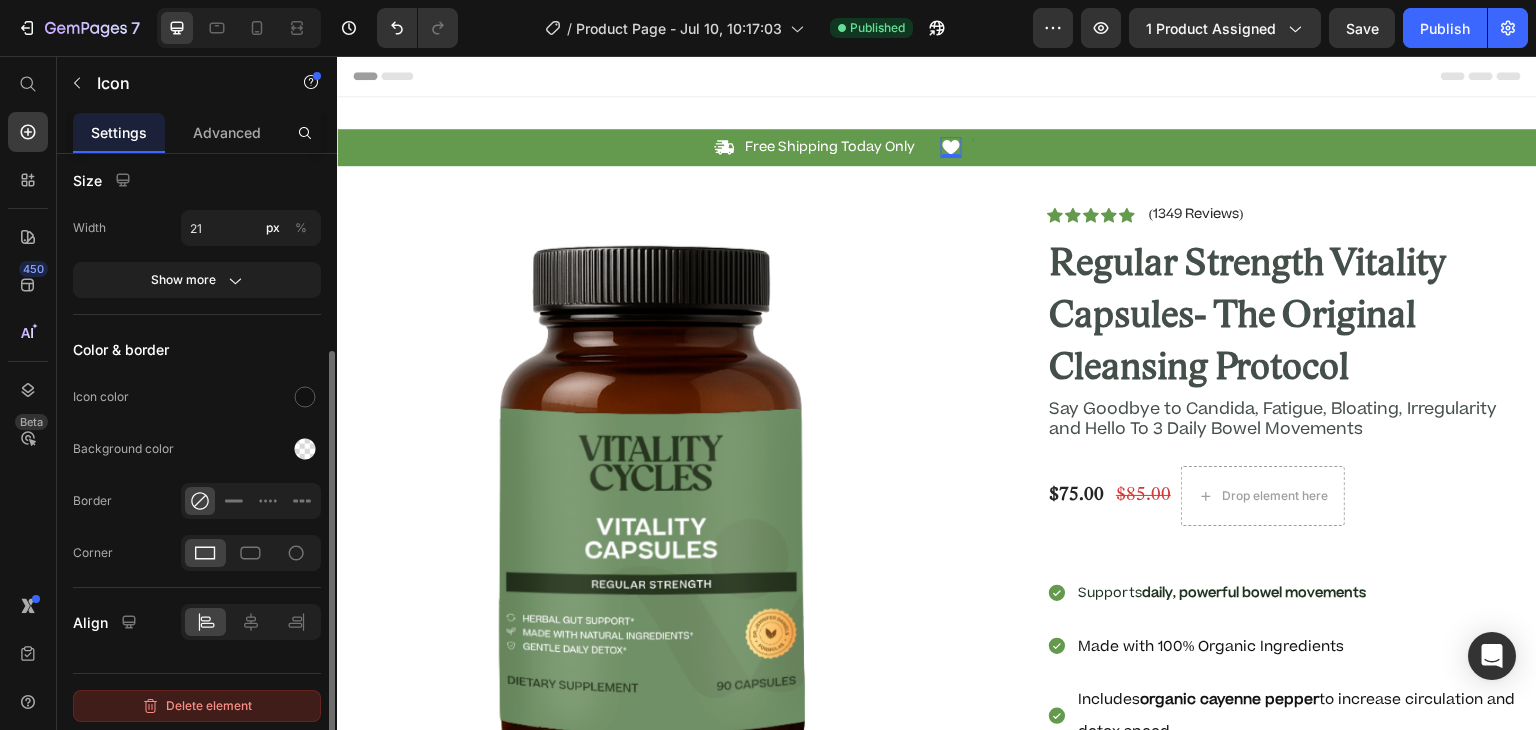 click on "Delete element" at bounding box center [197, 706] 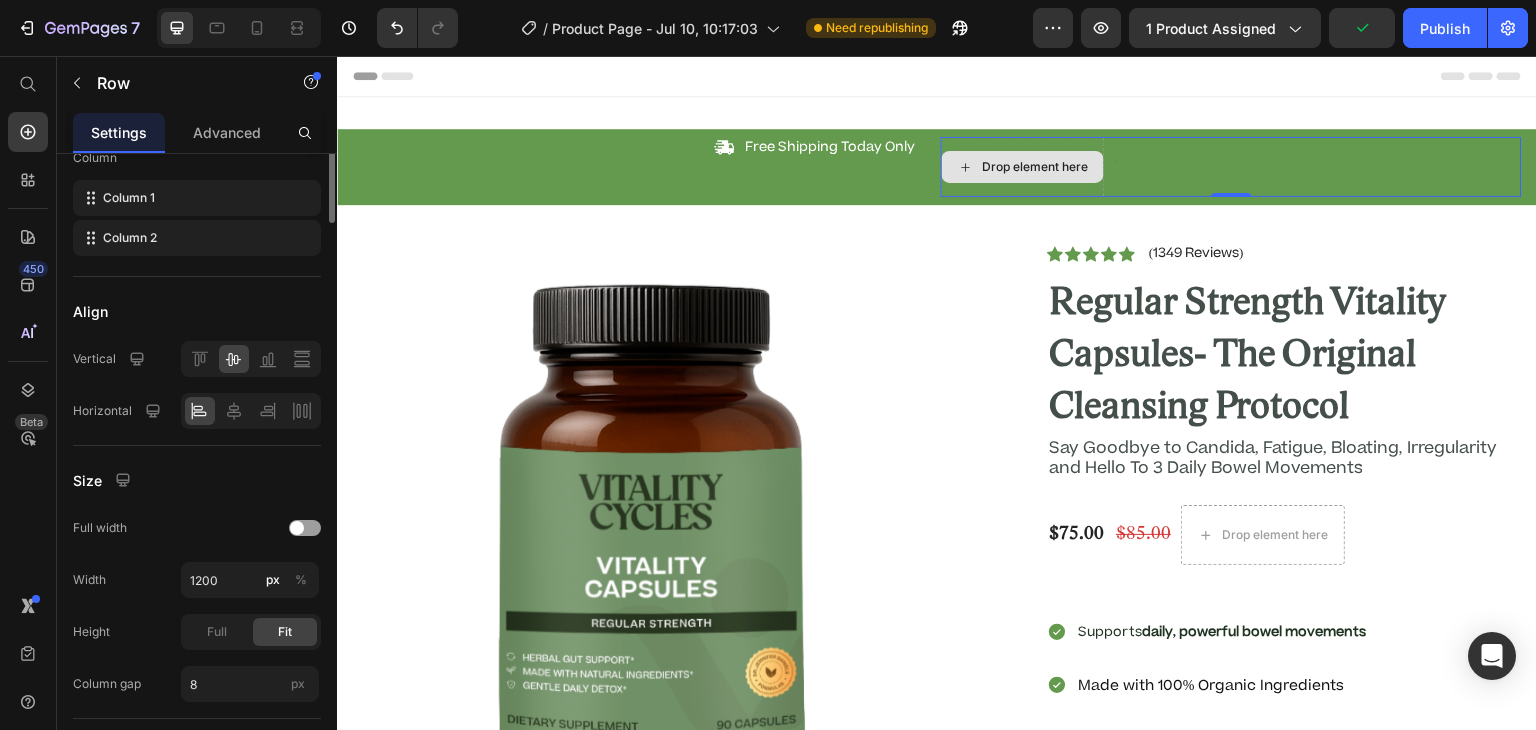 scroll, scrollTop: 0, scrollLeft: 0, axis: both 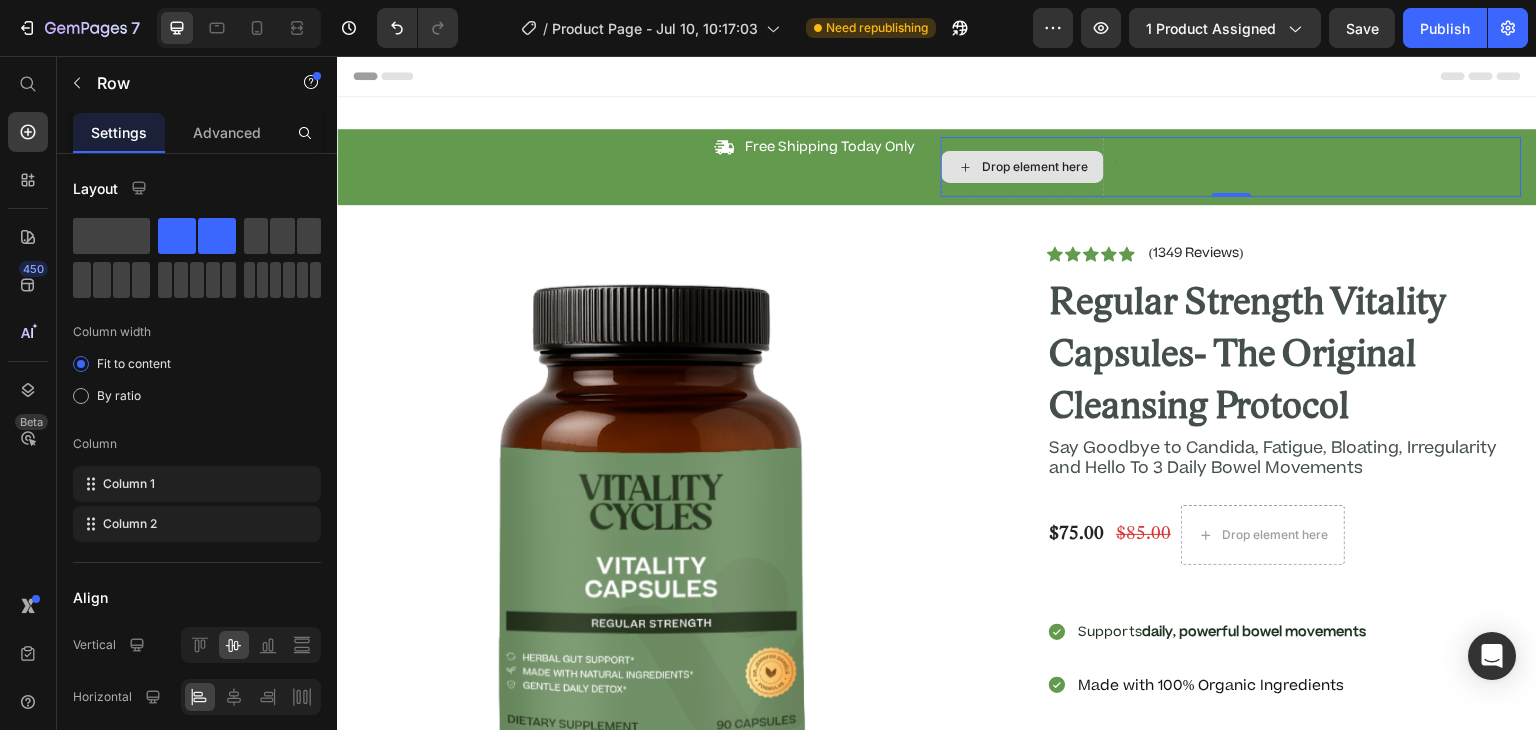click on "Drop element here" at bounding box center [1023, 167] 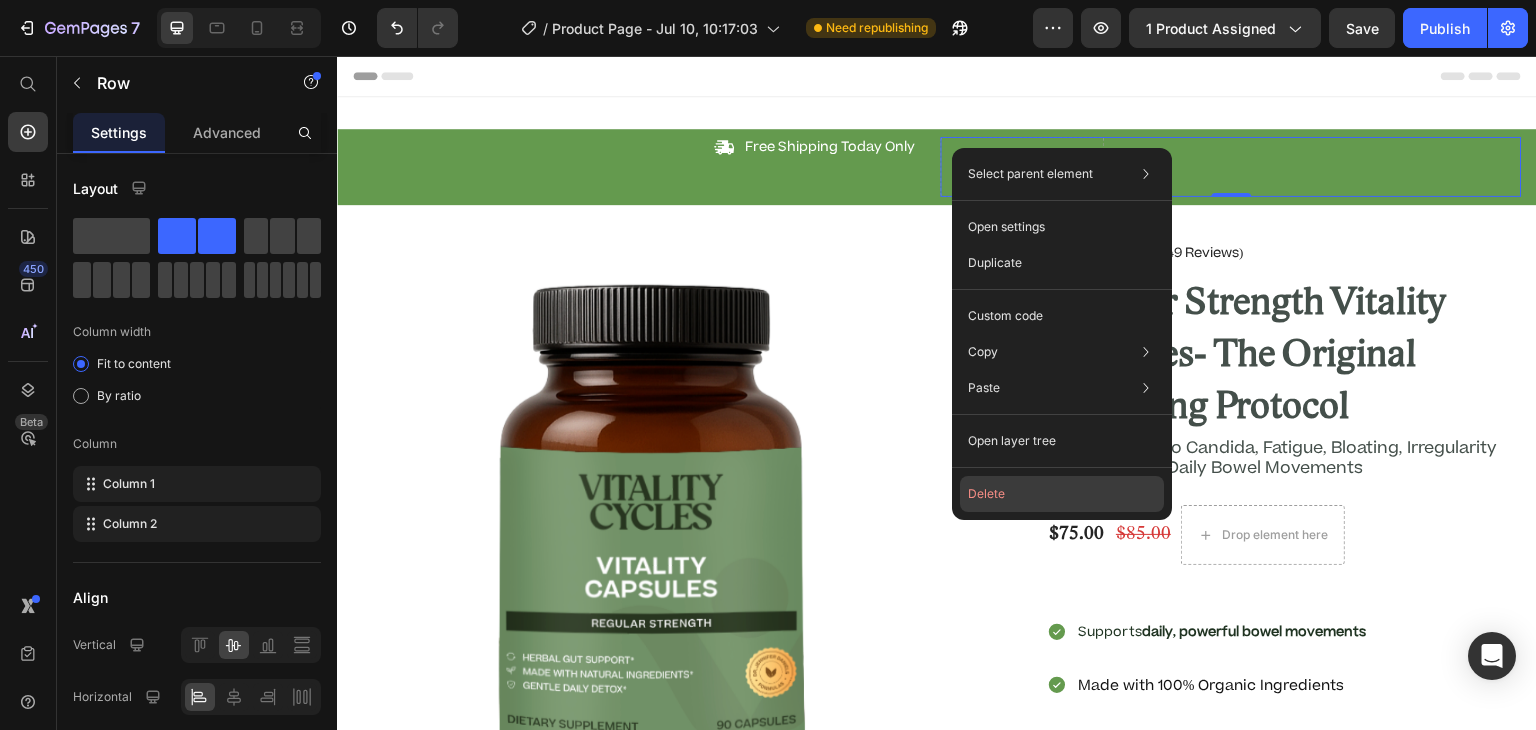 click on "Delete" 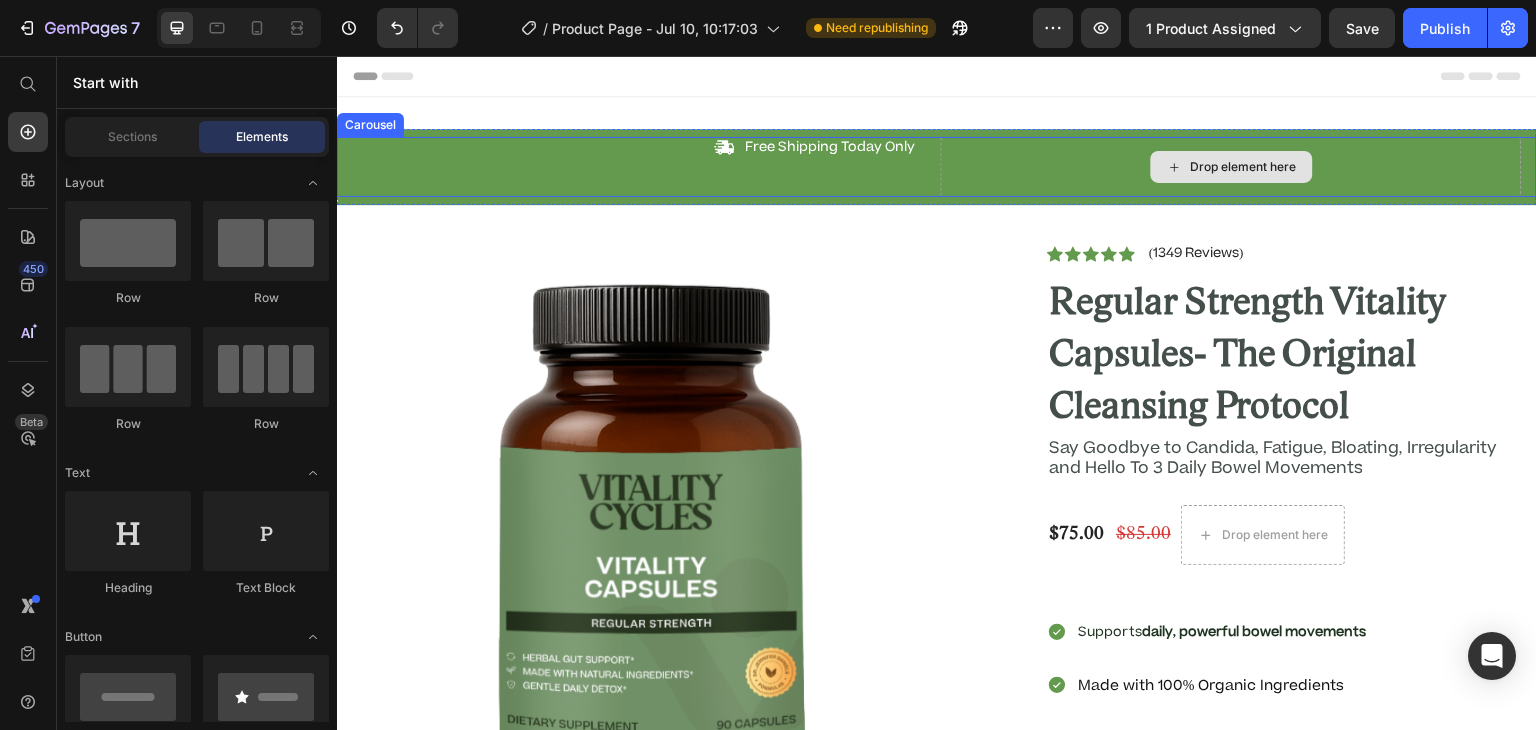 click on "Drop element here" at bounding box center [1232, 167] 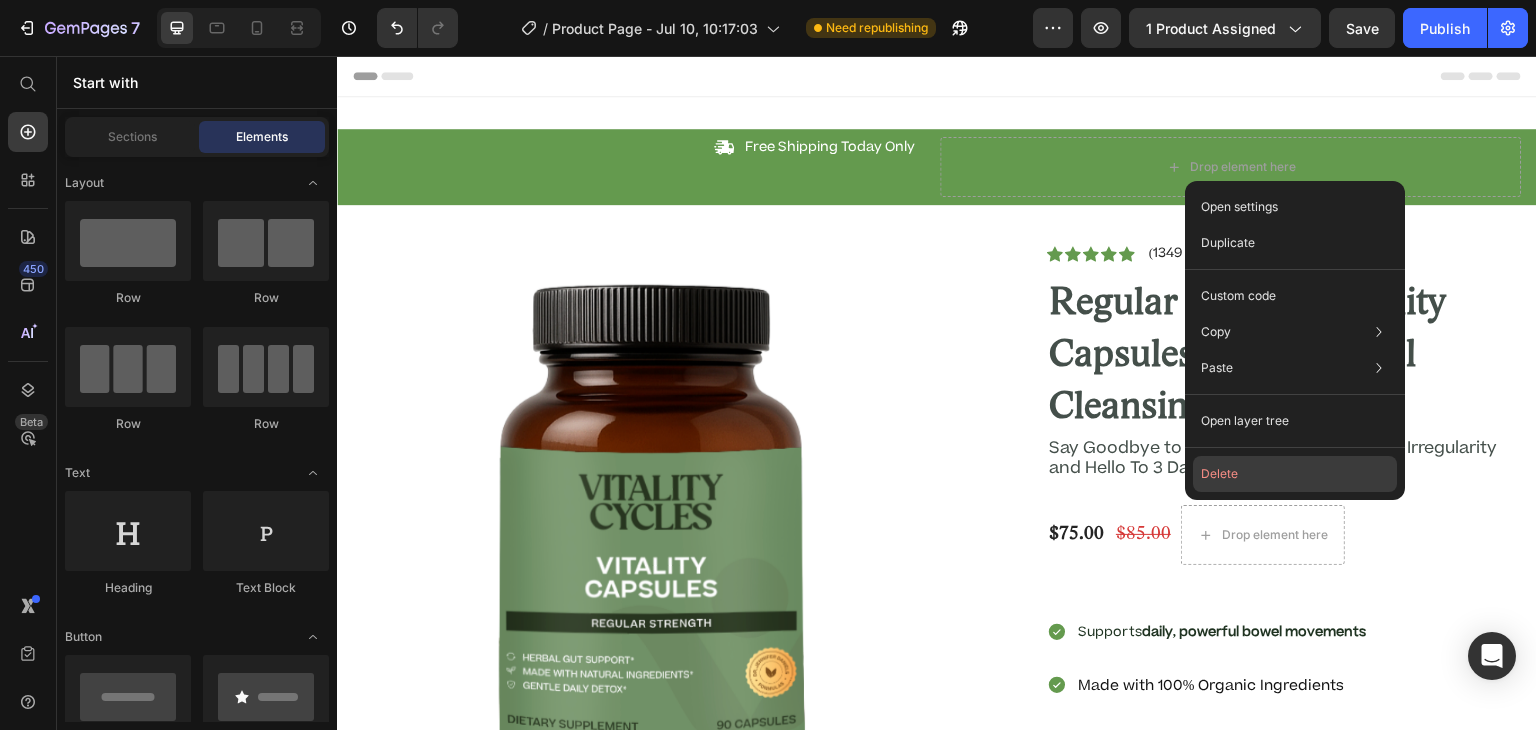 click on "Delete" 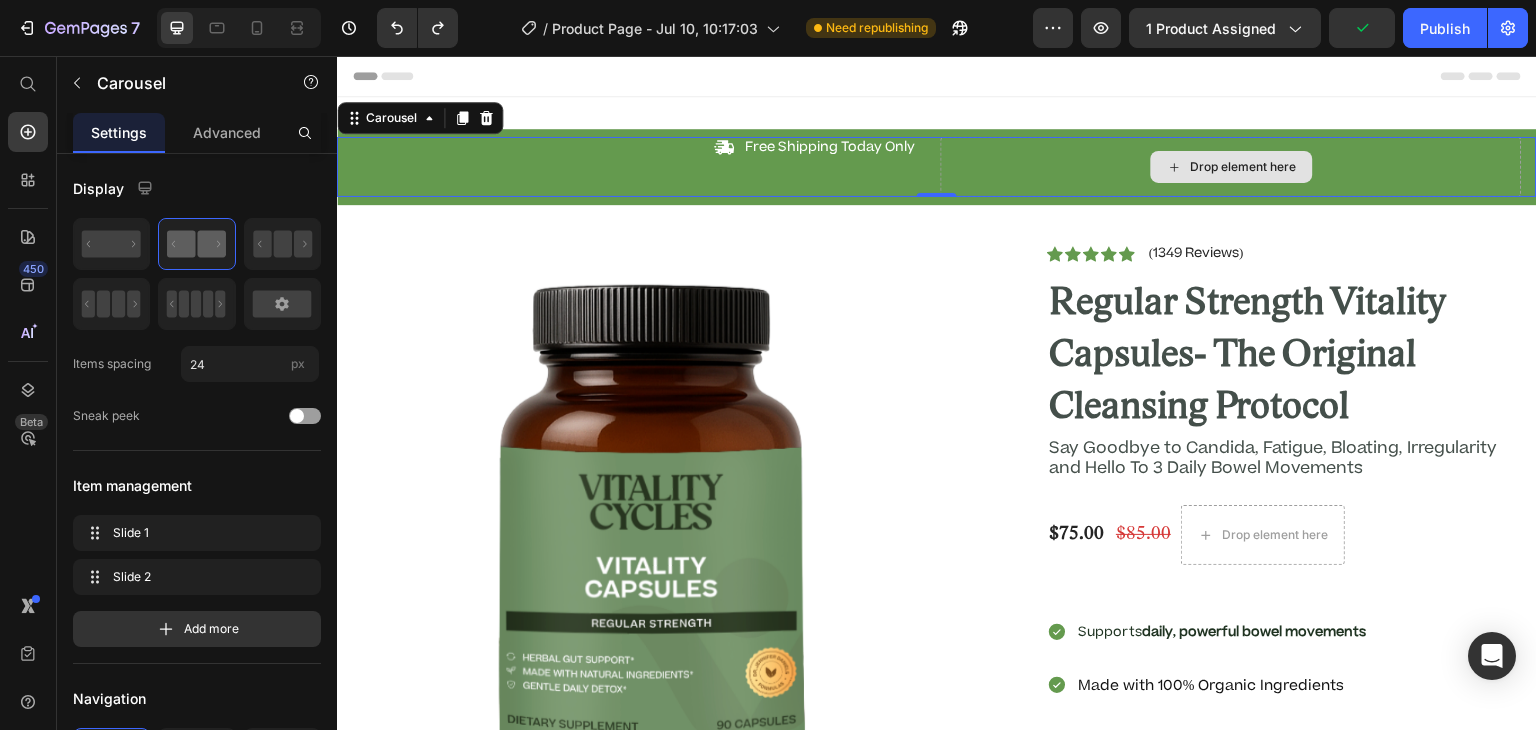 click on "Drop element here" at bounding box center [1231, 167] 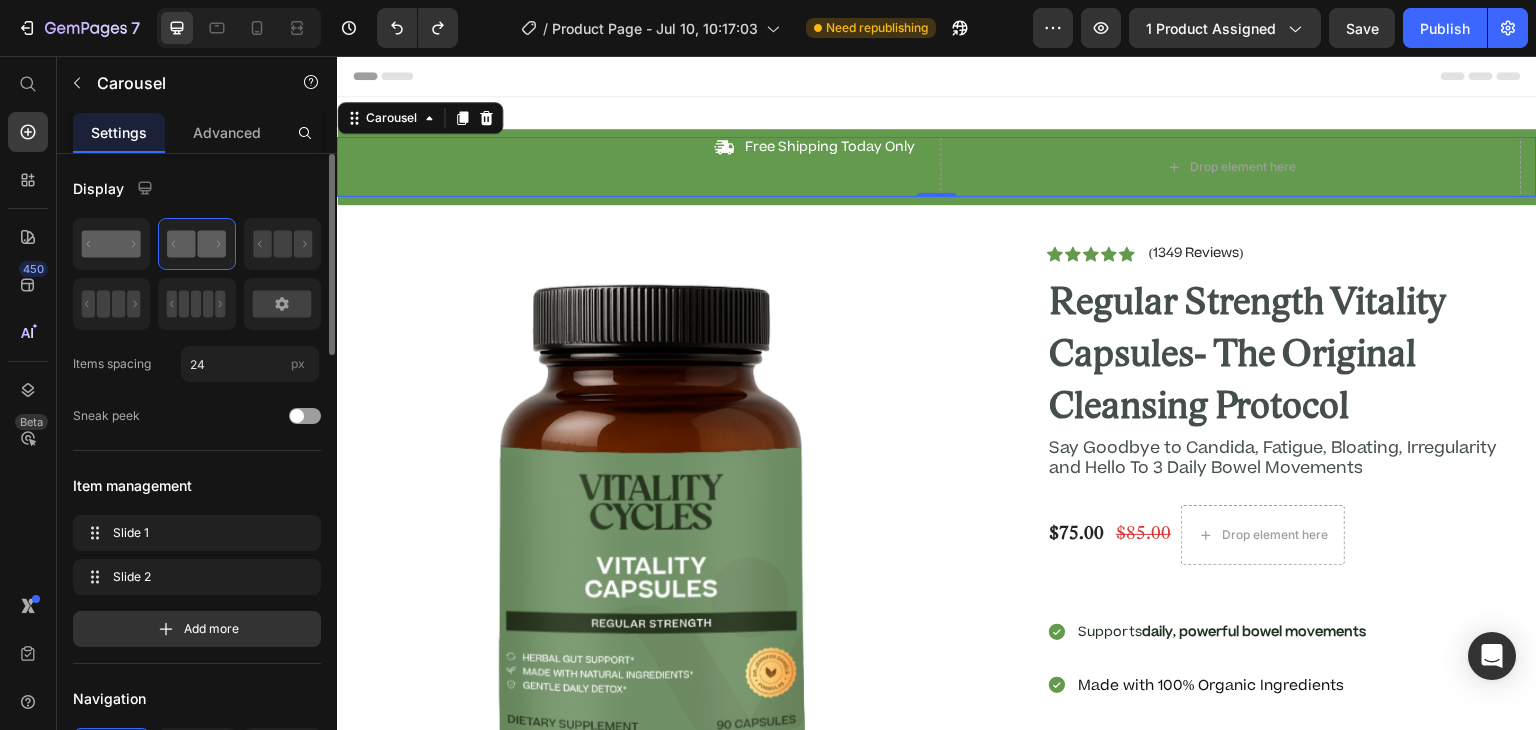 click 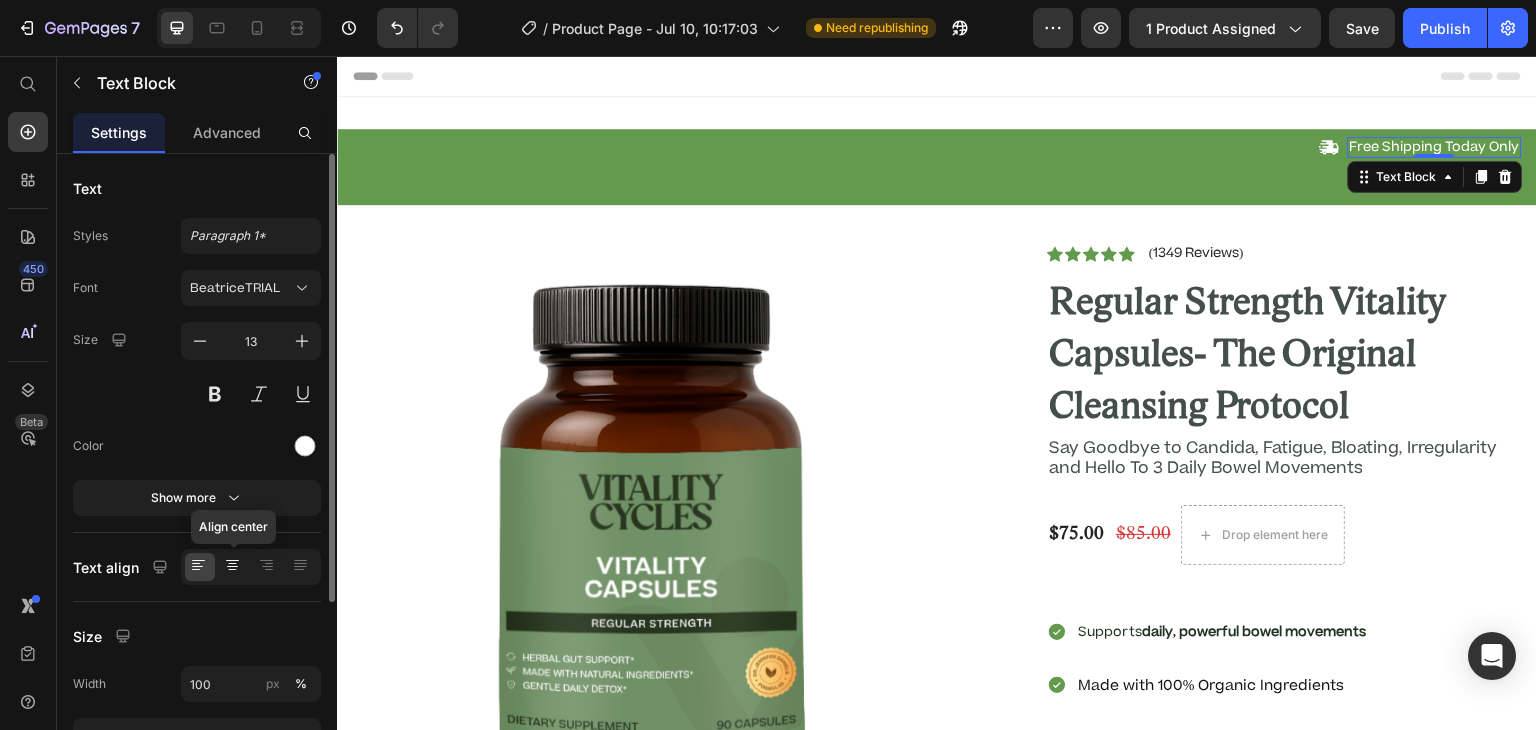 click 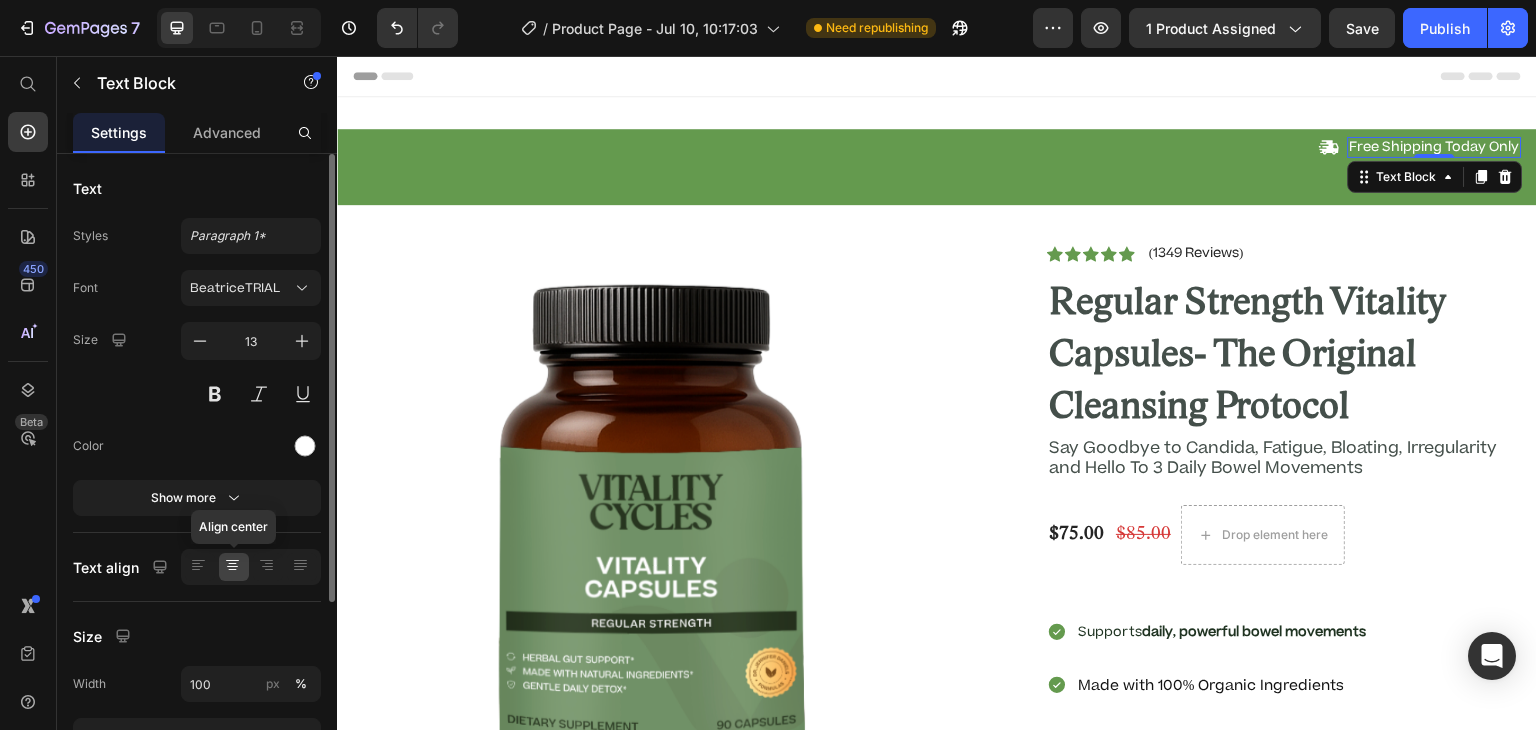 click 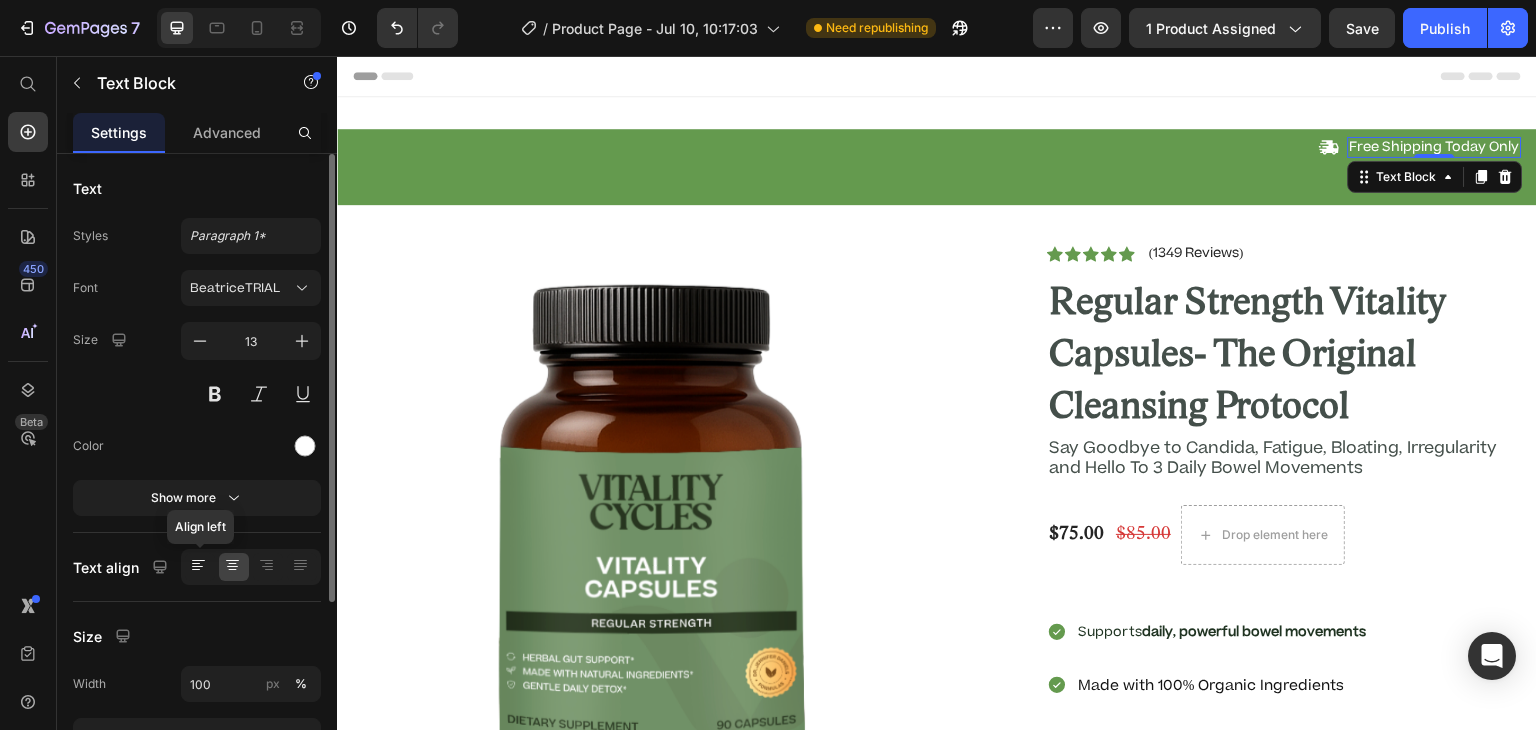 click 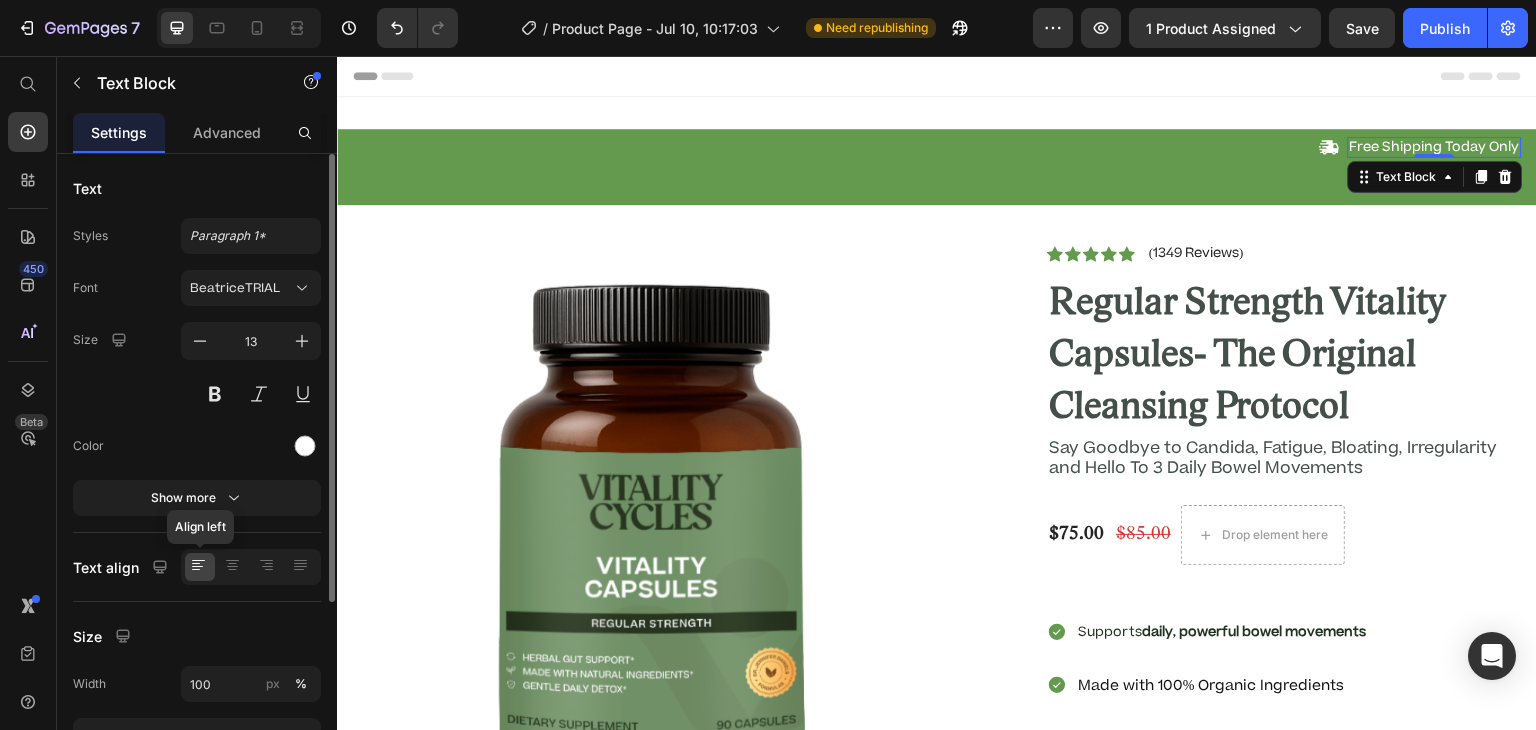 click 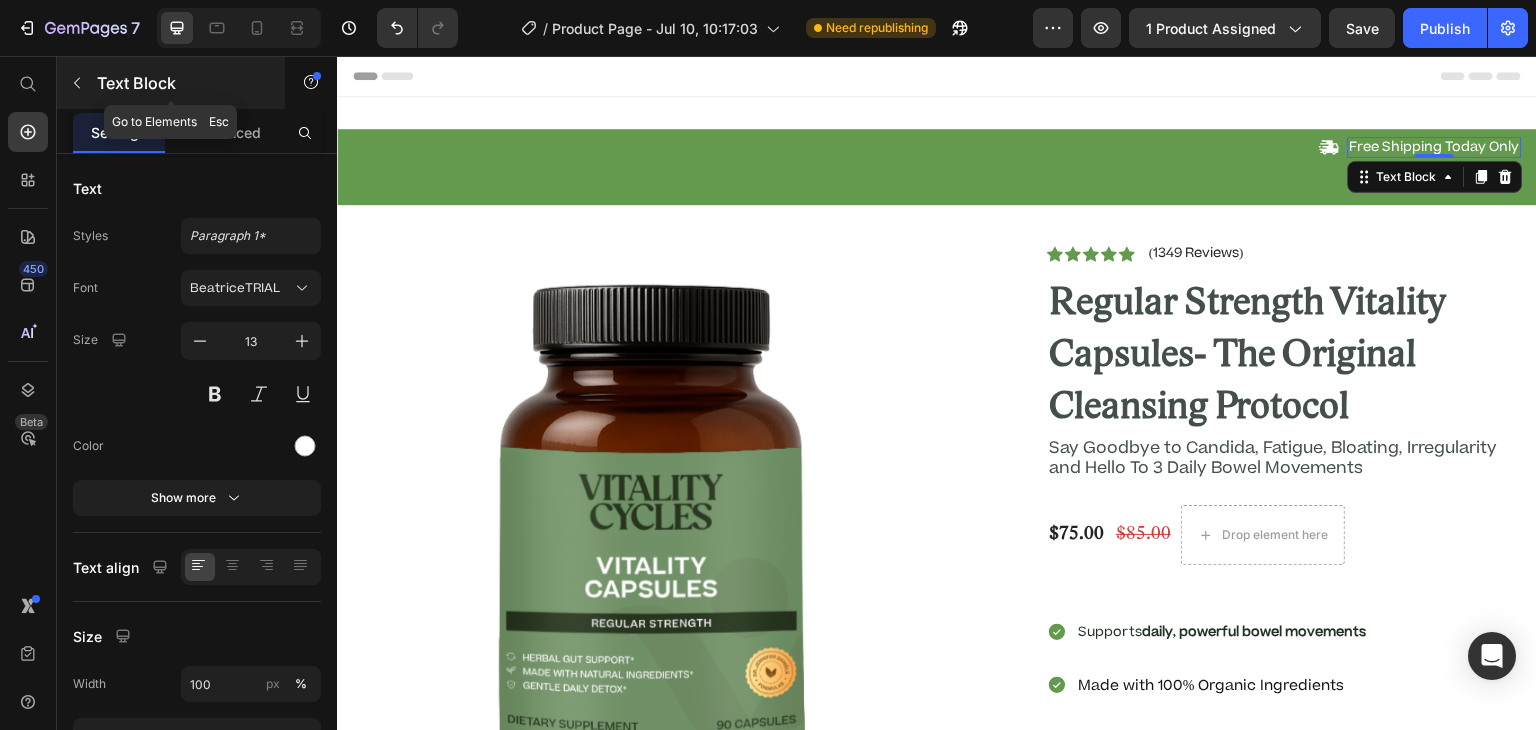 click 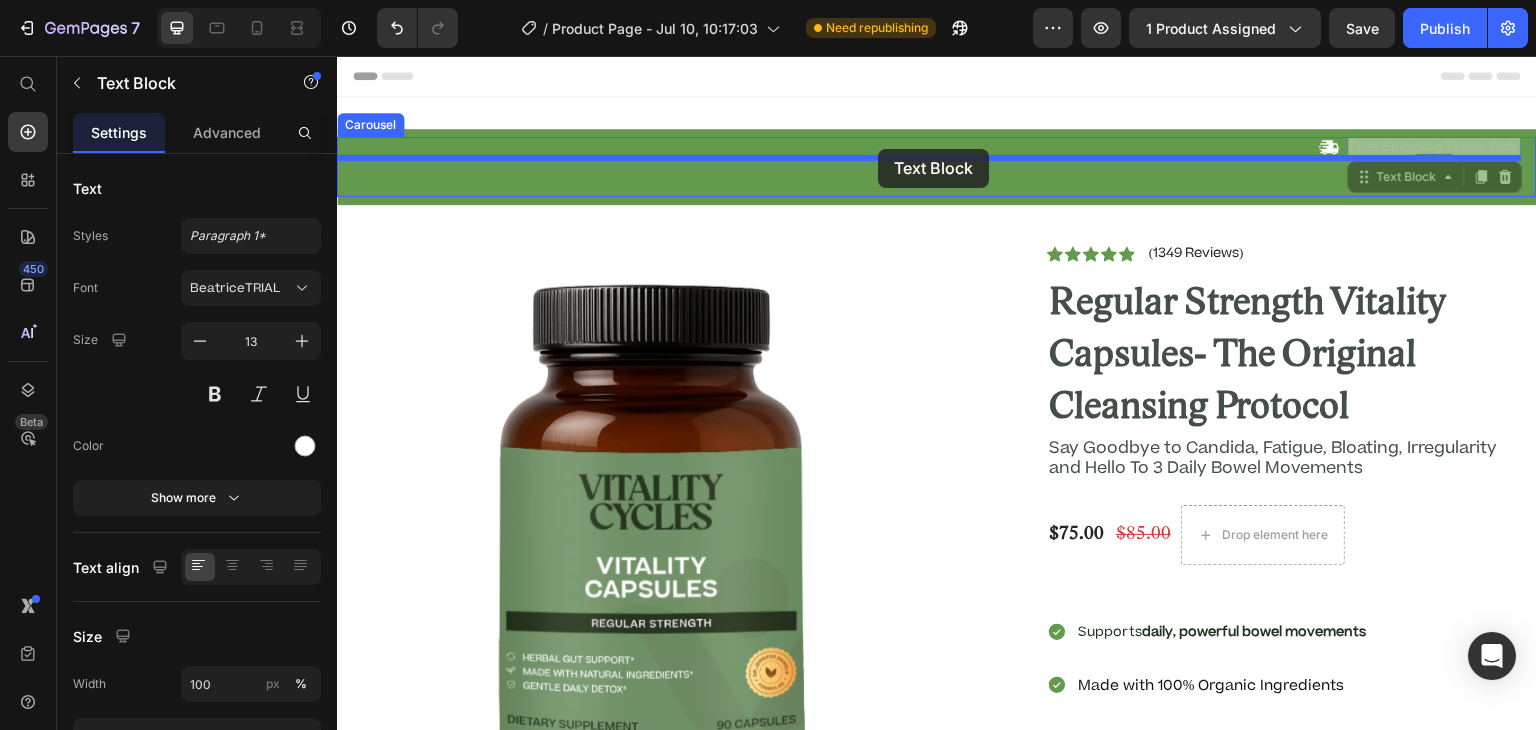 drag, startPoint x: 1361, startPoint y: 179, endPoint x: 878, endPoint y: 149, distance: 483.9308 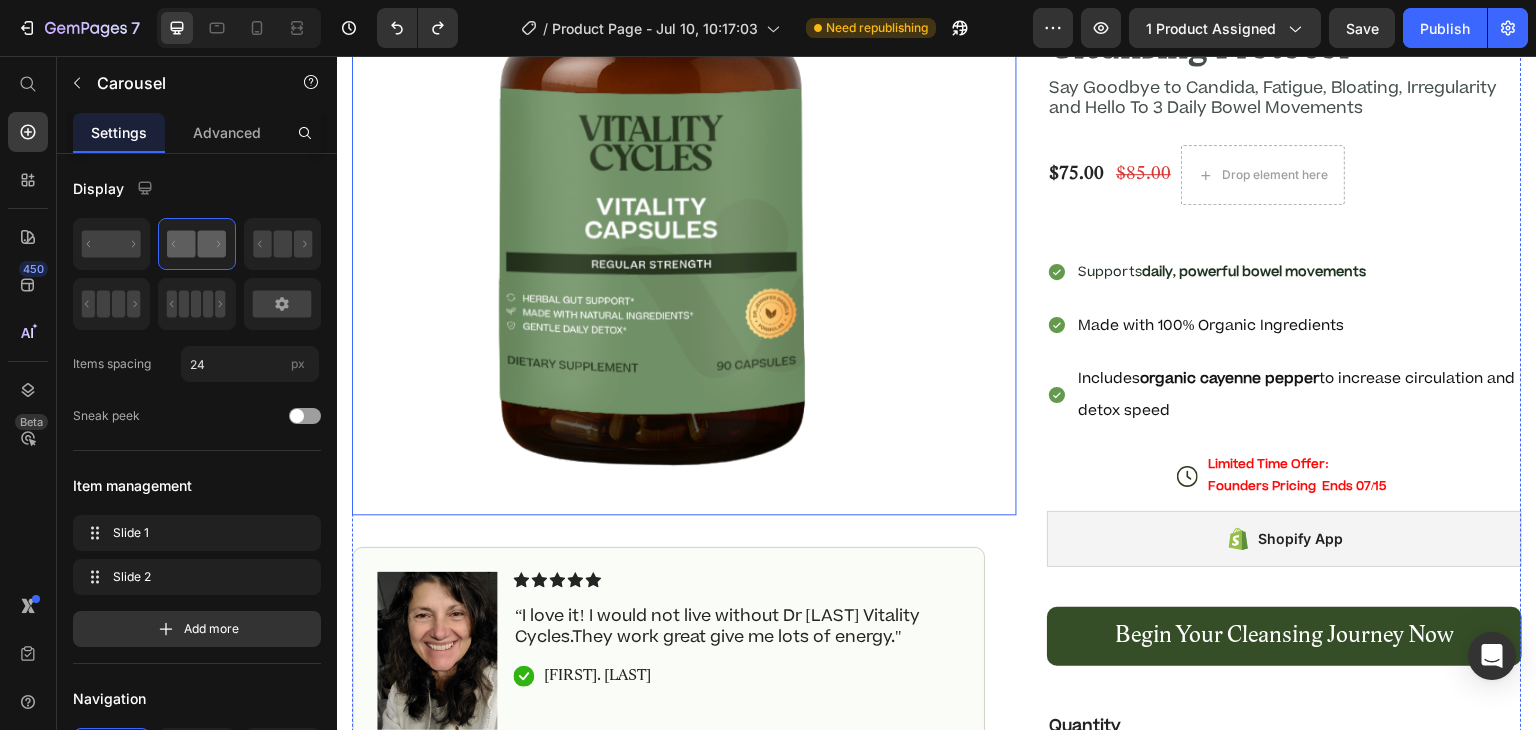 scroll, scrollTop: 0, scrollLeft: 0, axis: both 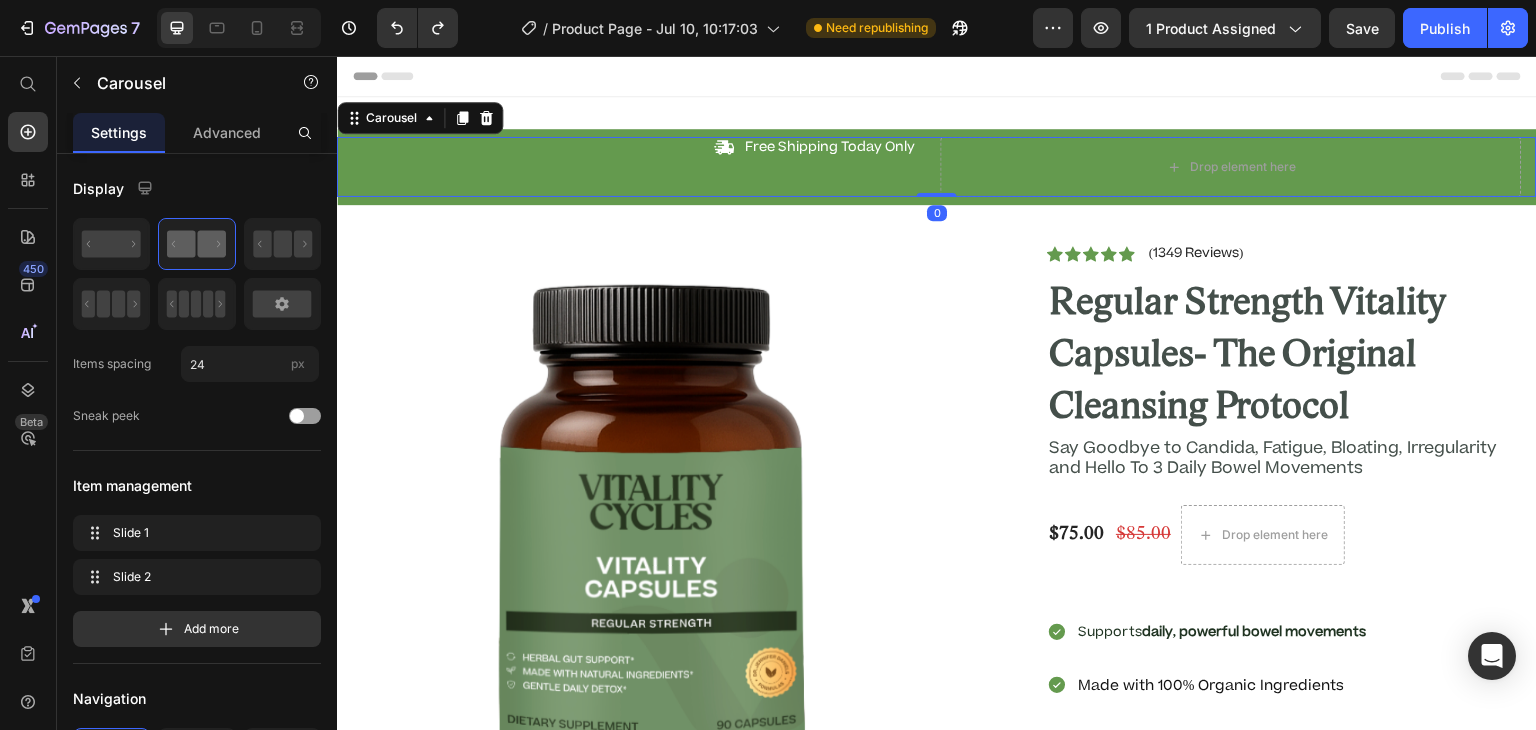 drag, startPoint x: 927, startPoint y: 196, endPoint x: 927, endPoint y: 162, distance: 34 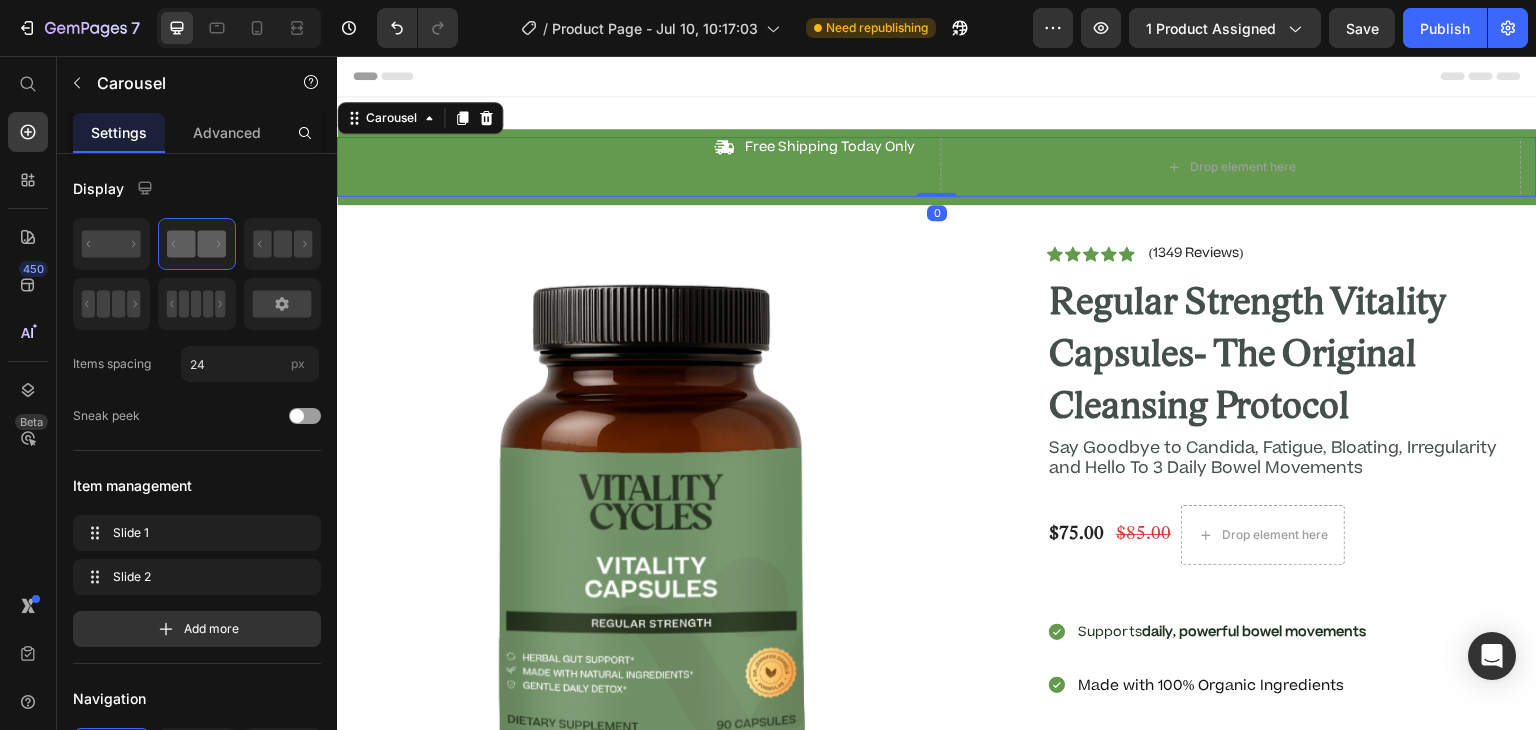 drag, startPoint x: 926, startPoint y: 195, endPoint x: 921, endPoint y: 160, distance: 35.35534 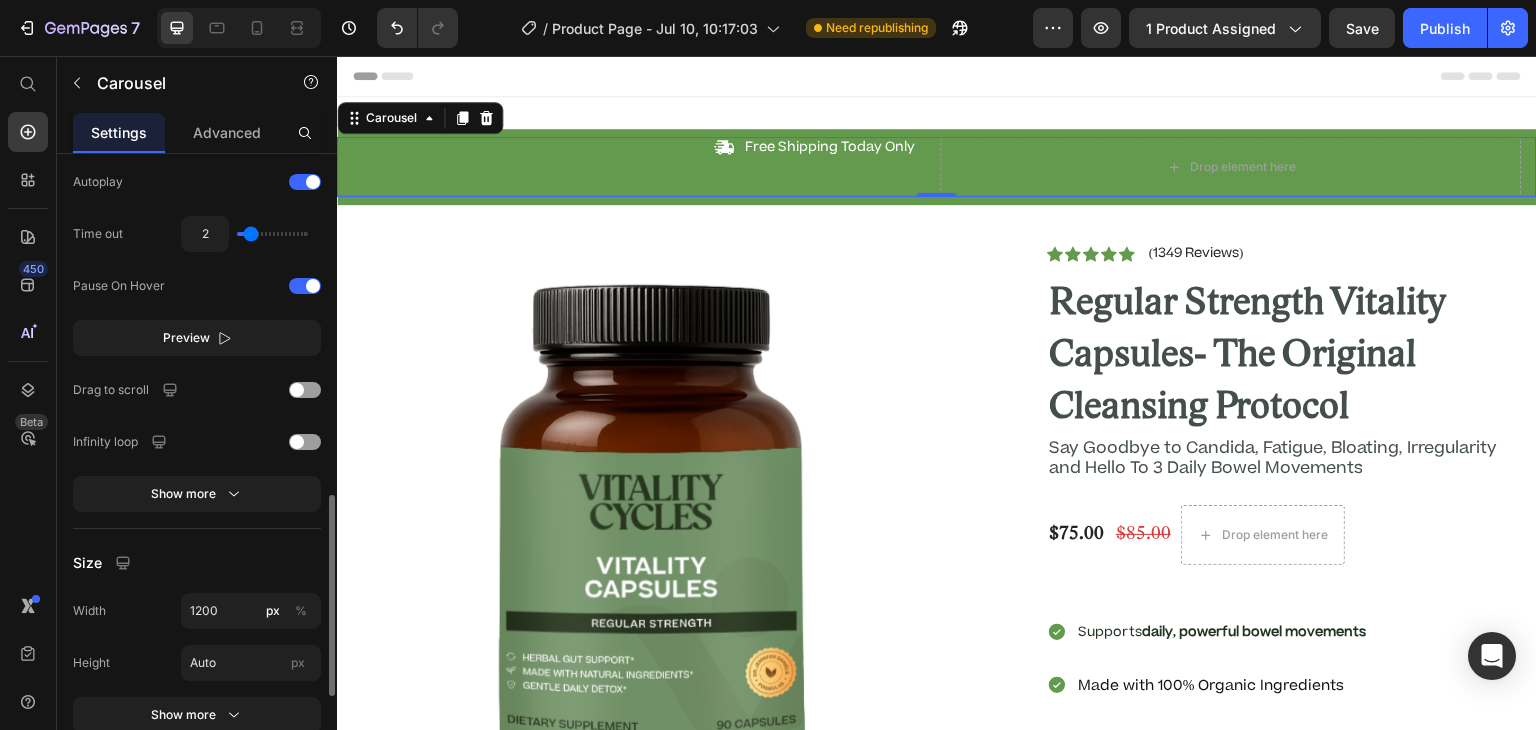 scroll, scrollTop: 1355, scrollLeft: 0, axis: vertical 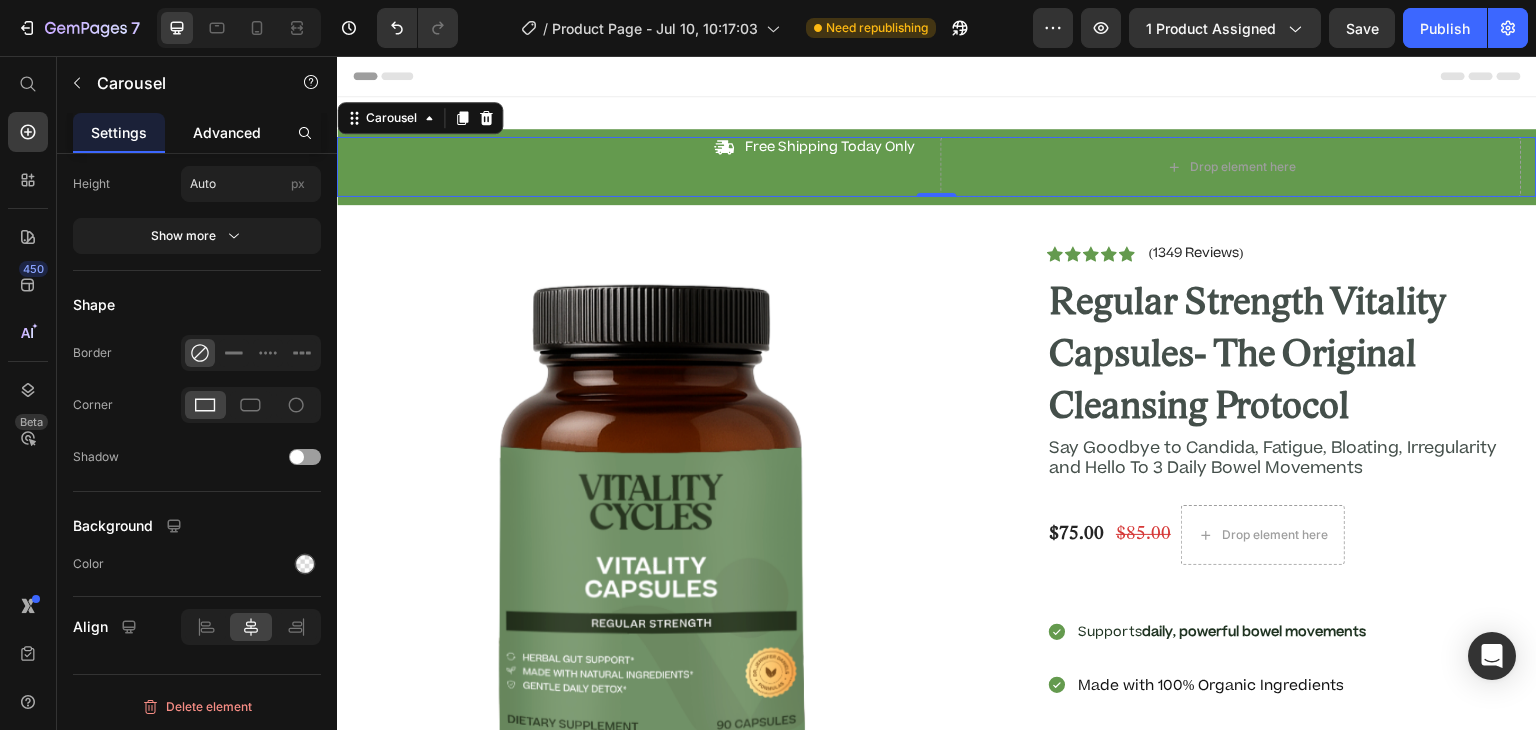 click on "Advanced" at bounding box center [227, 132] 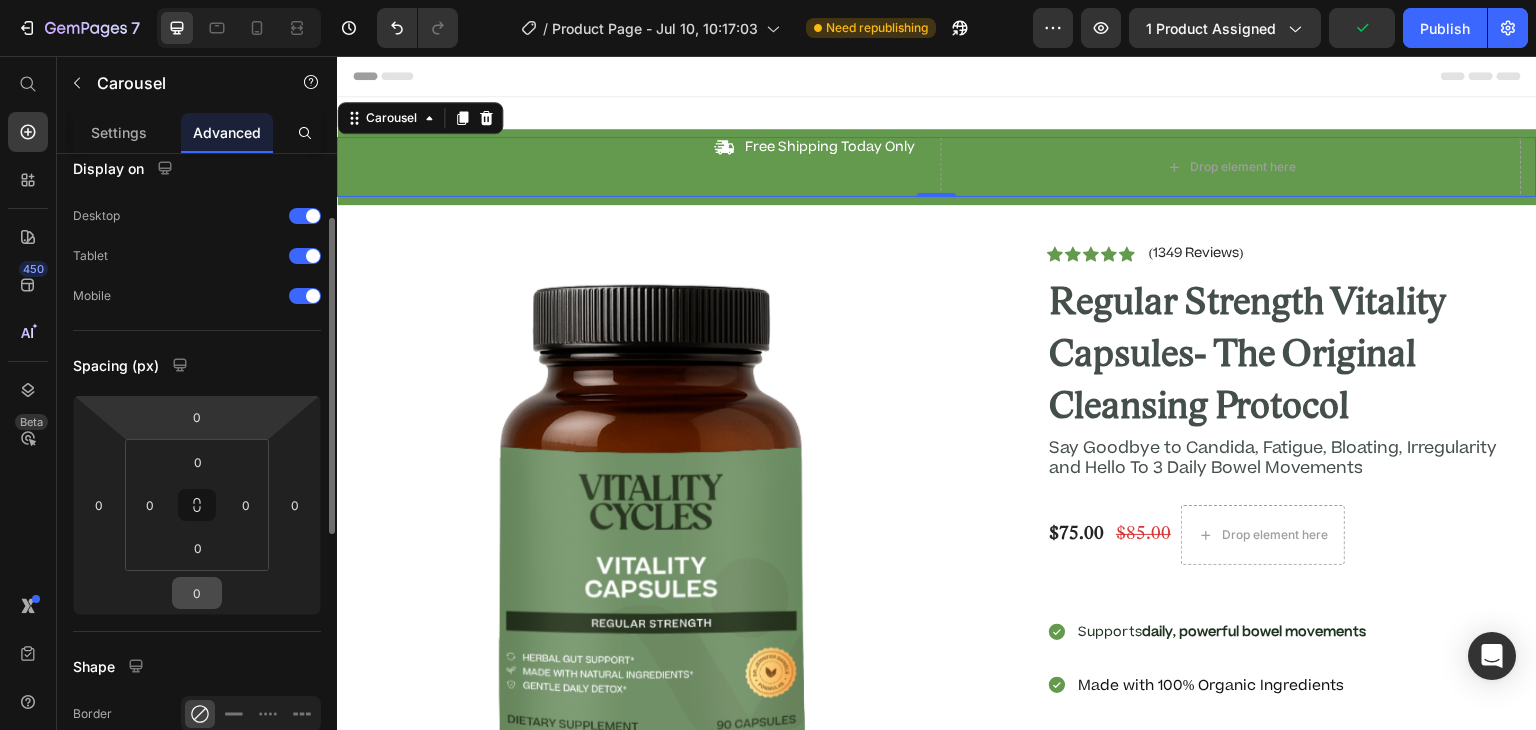 scroll, scrollTop: 0, scrollLeft: 0, axis: both 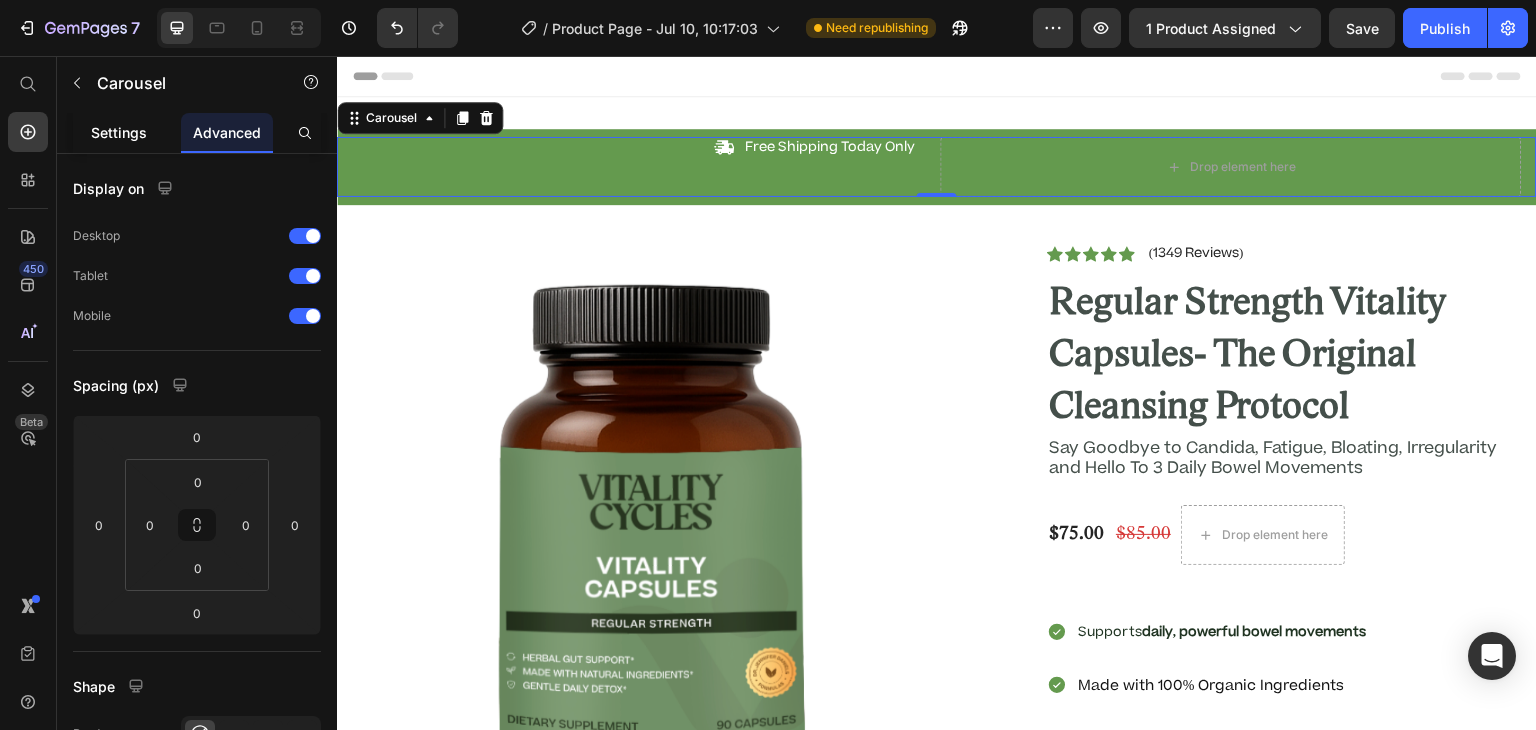 click on "Settings" at bounding box center [119, 132] 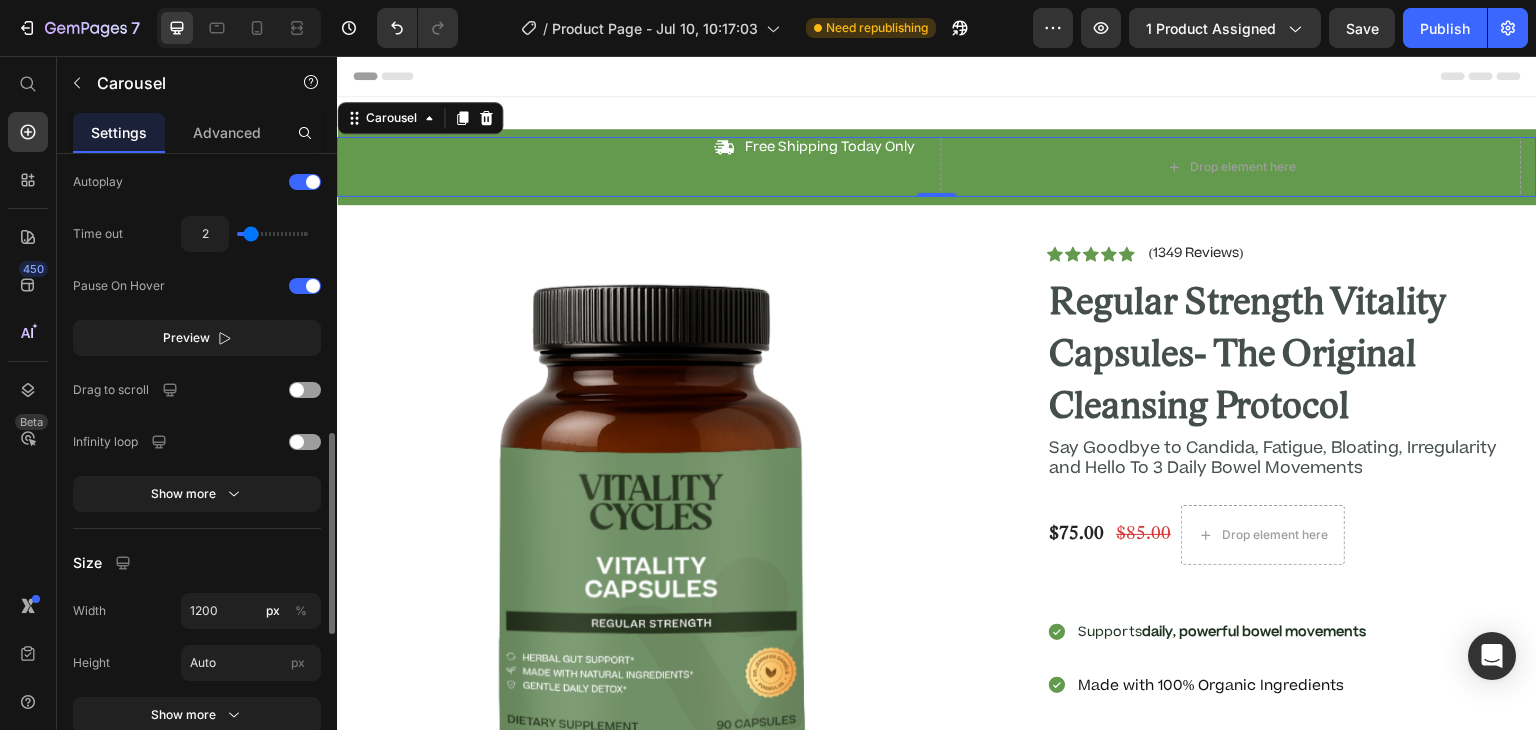 scroll, scrollTop: 1013, scrollLeft: 0, axis: vertical 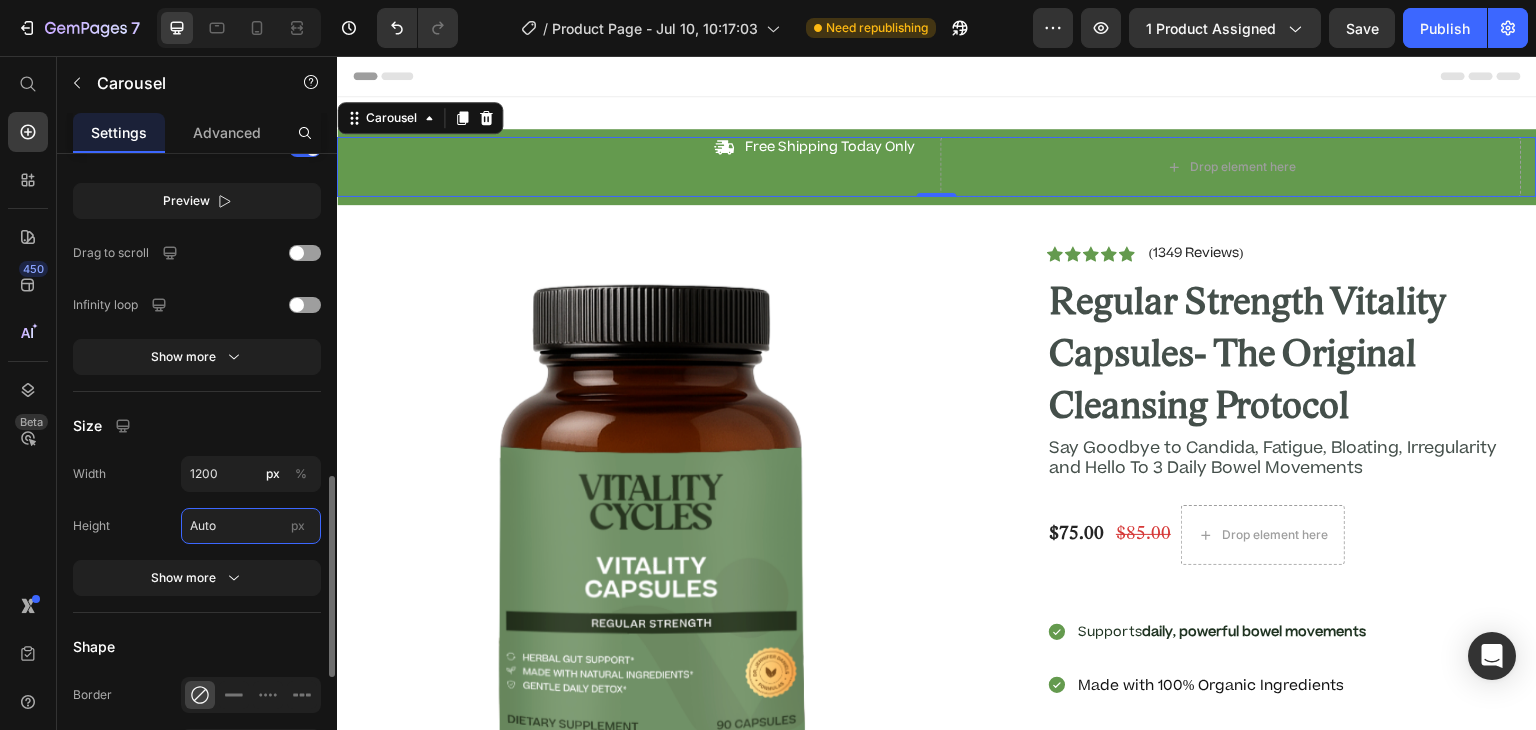 click on "Auto" at bounding box center [251, 526] 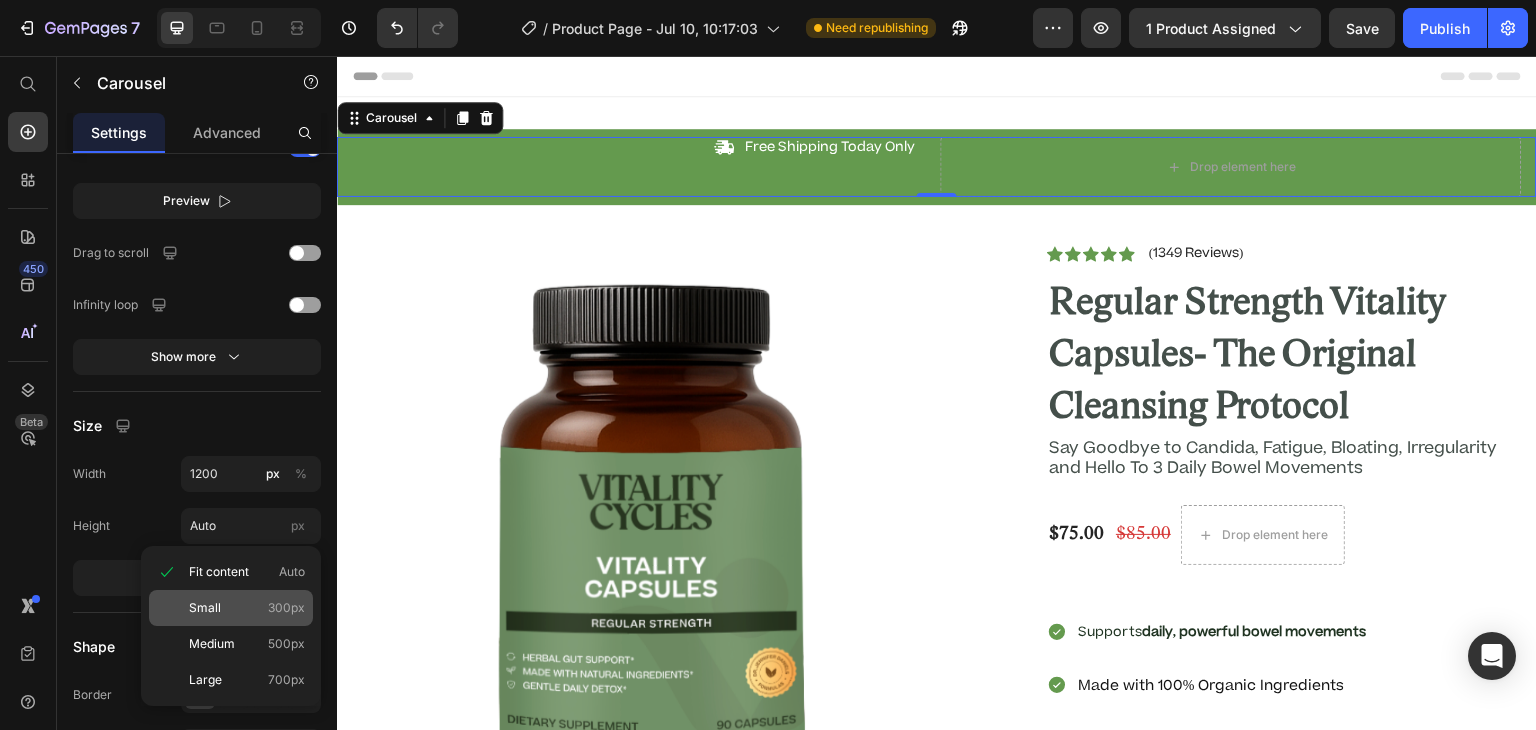 click on "Small" at bounding box center (205, 608) 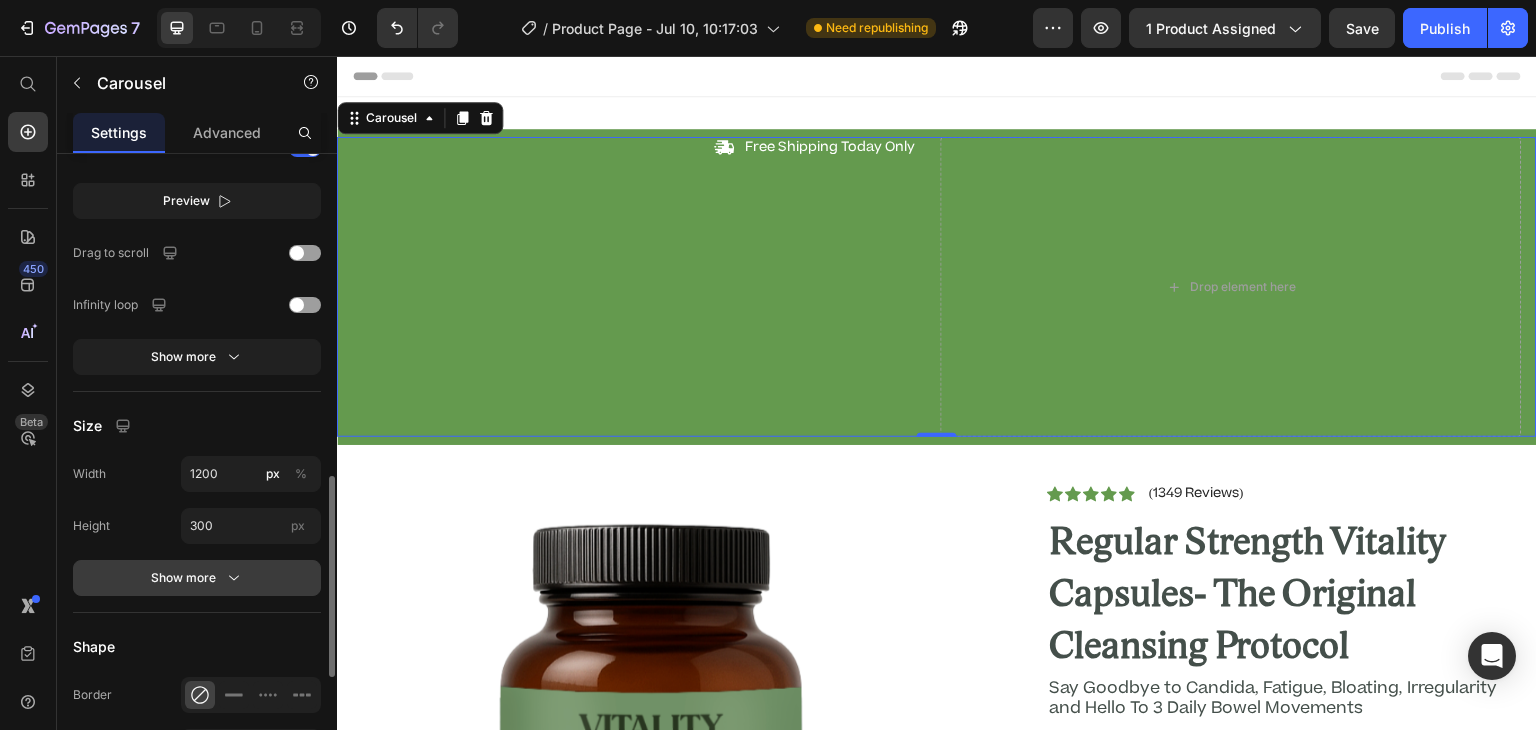 click on "Show more" at bounding box center [197, 578] 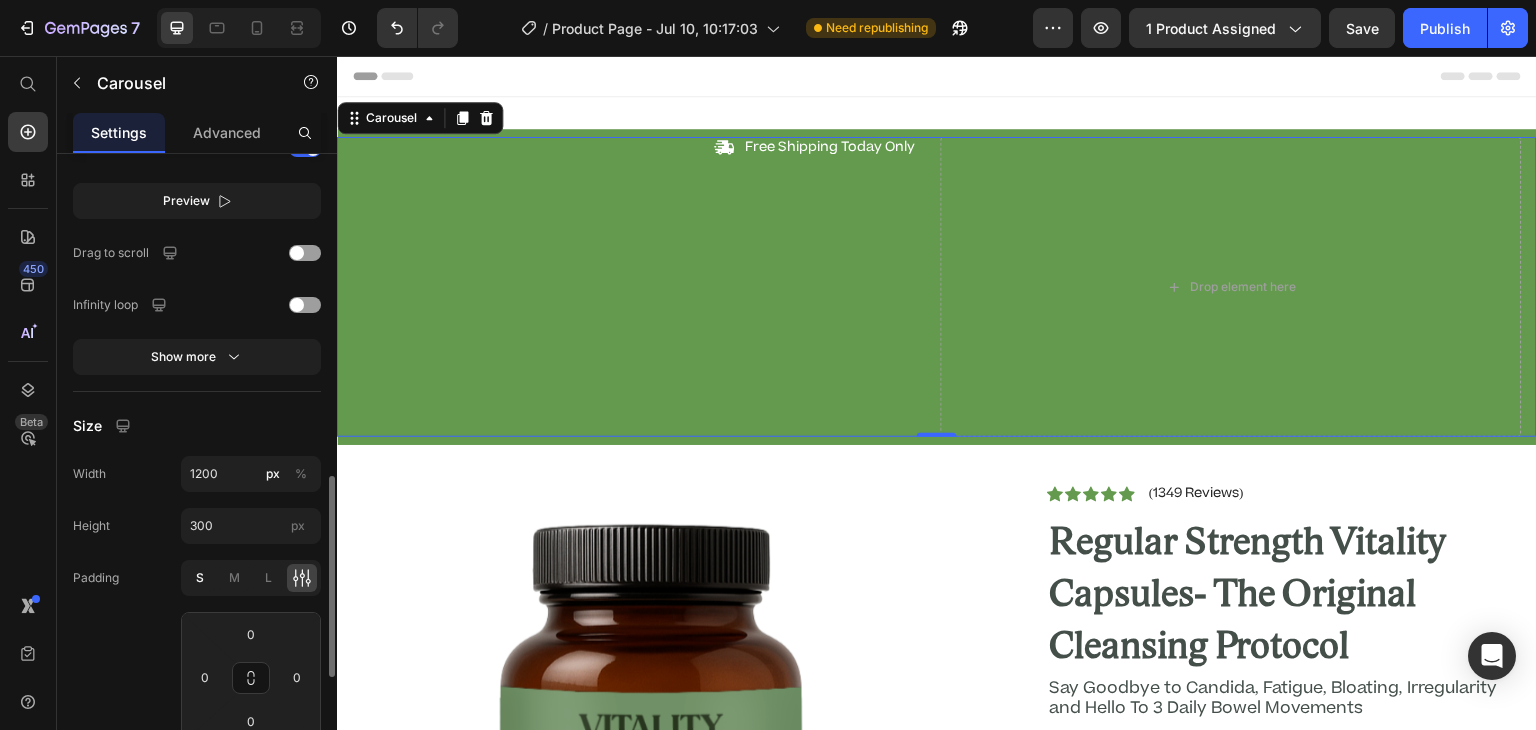 click on "S" 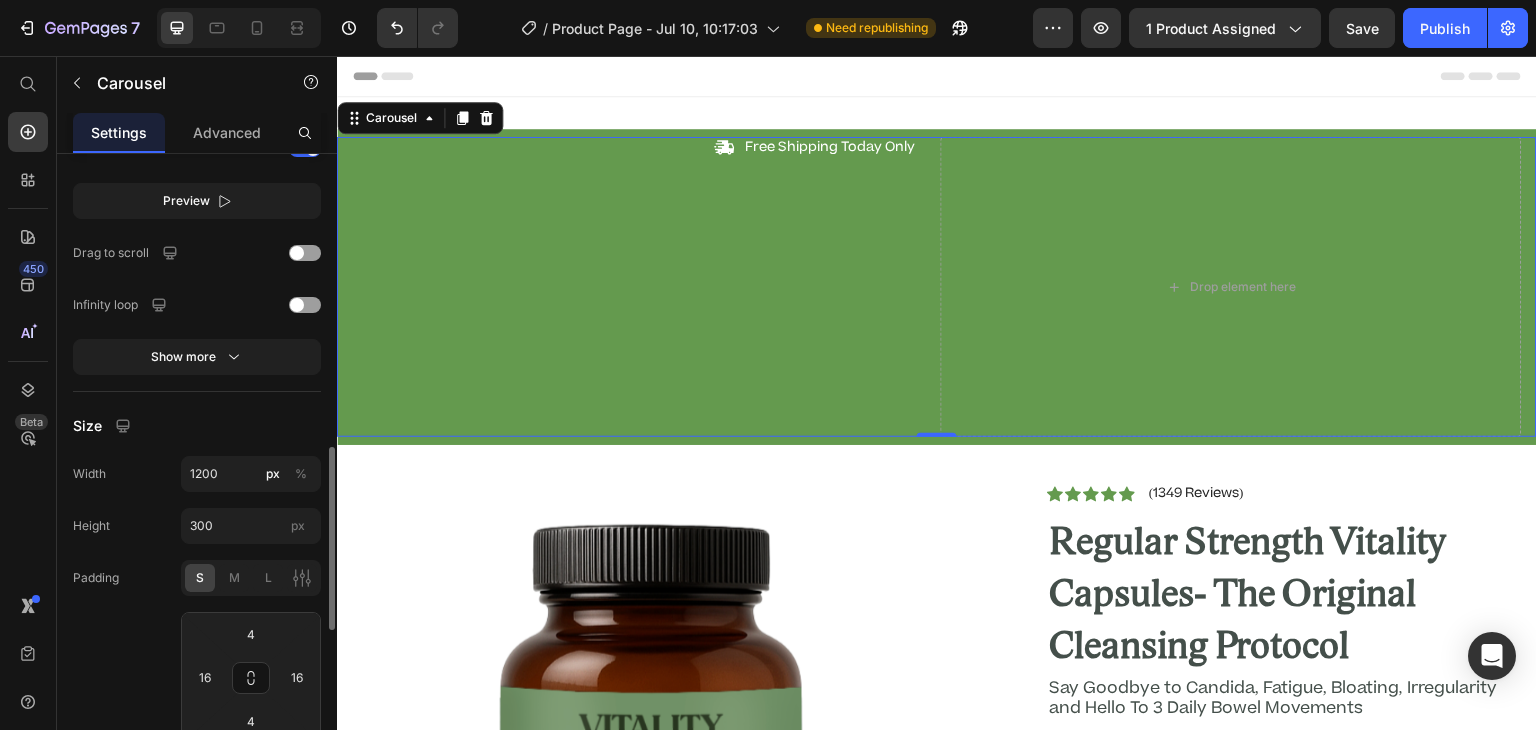 click on "S" 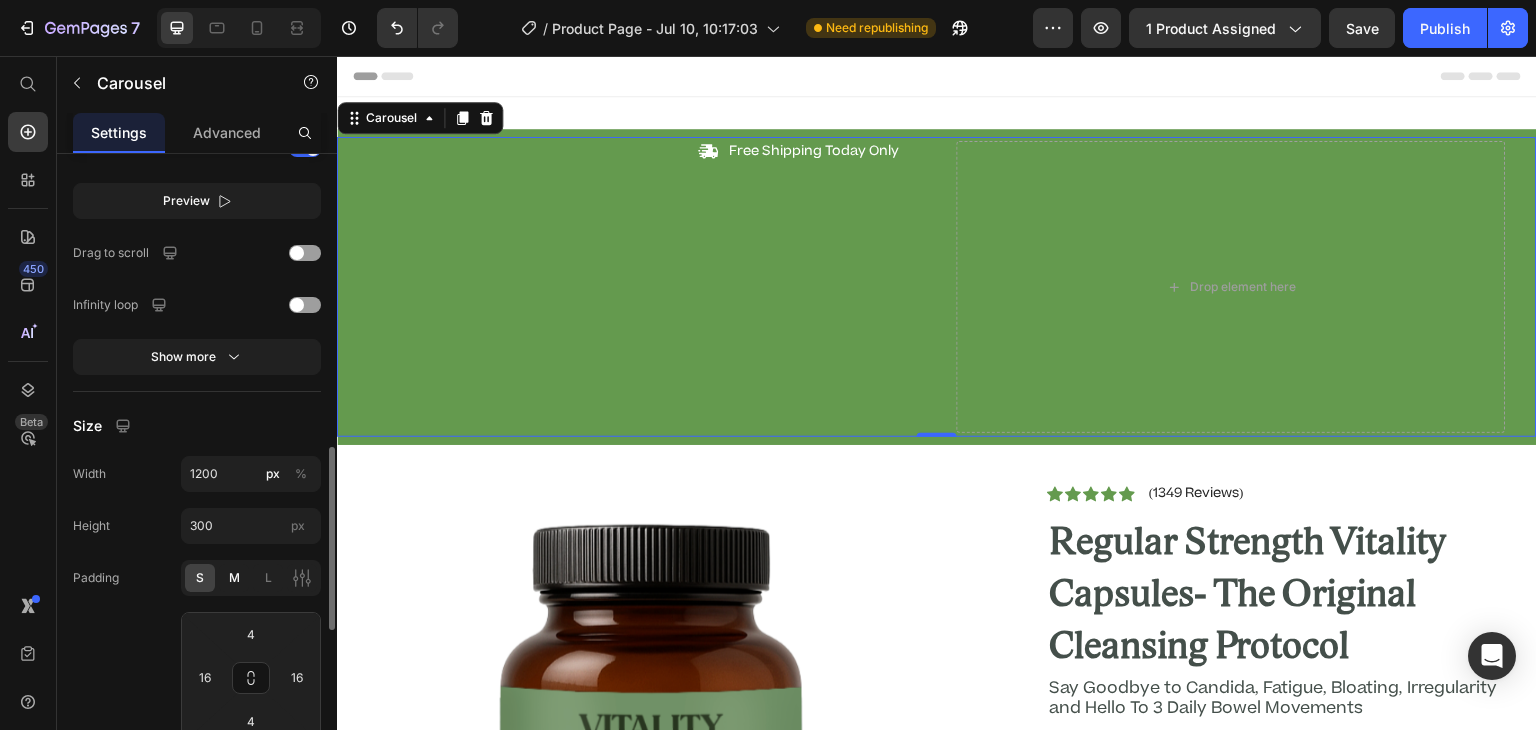 click on "M" 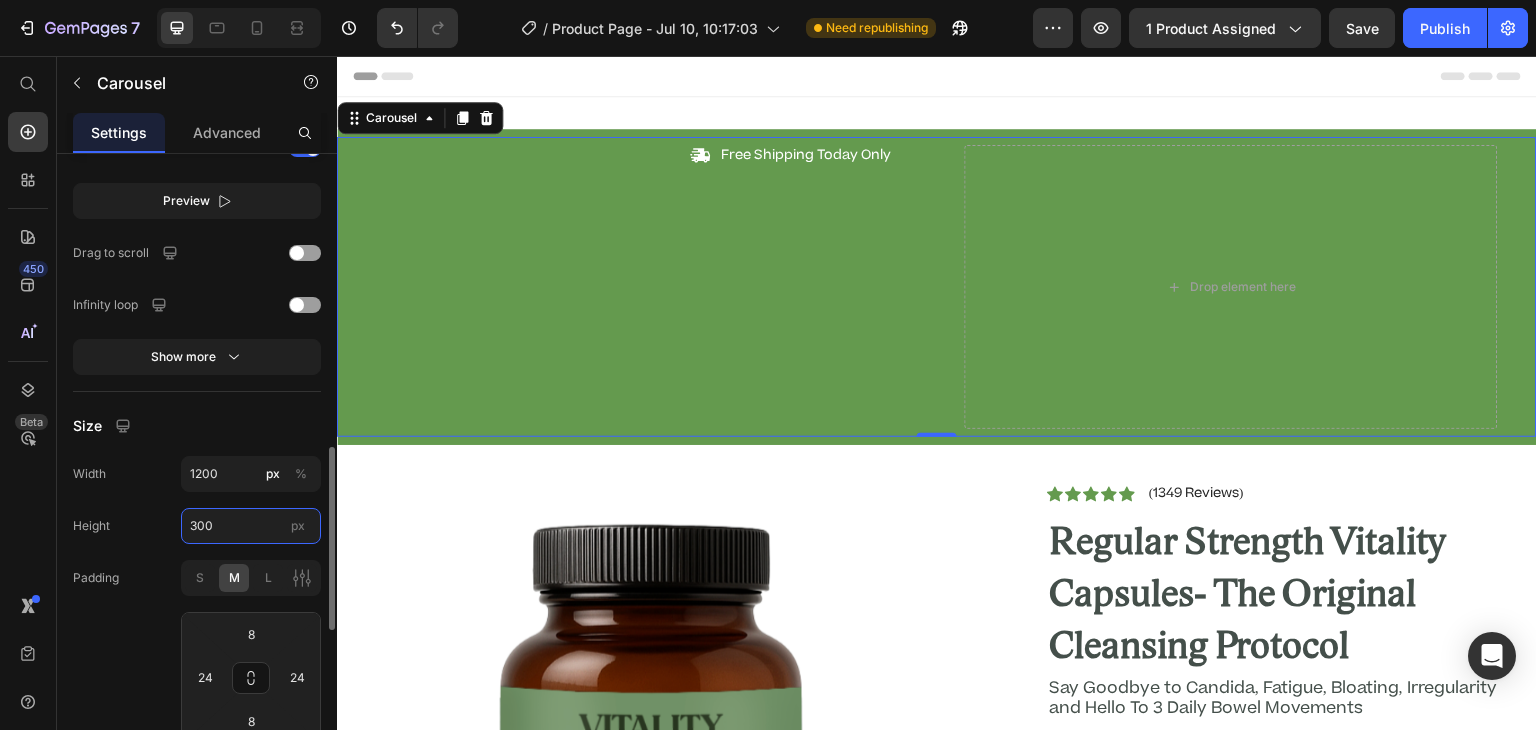 click on "300" at bounding box center (251, 526) 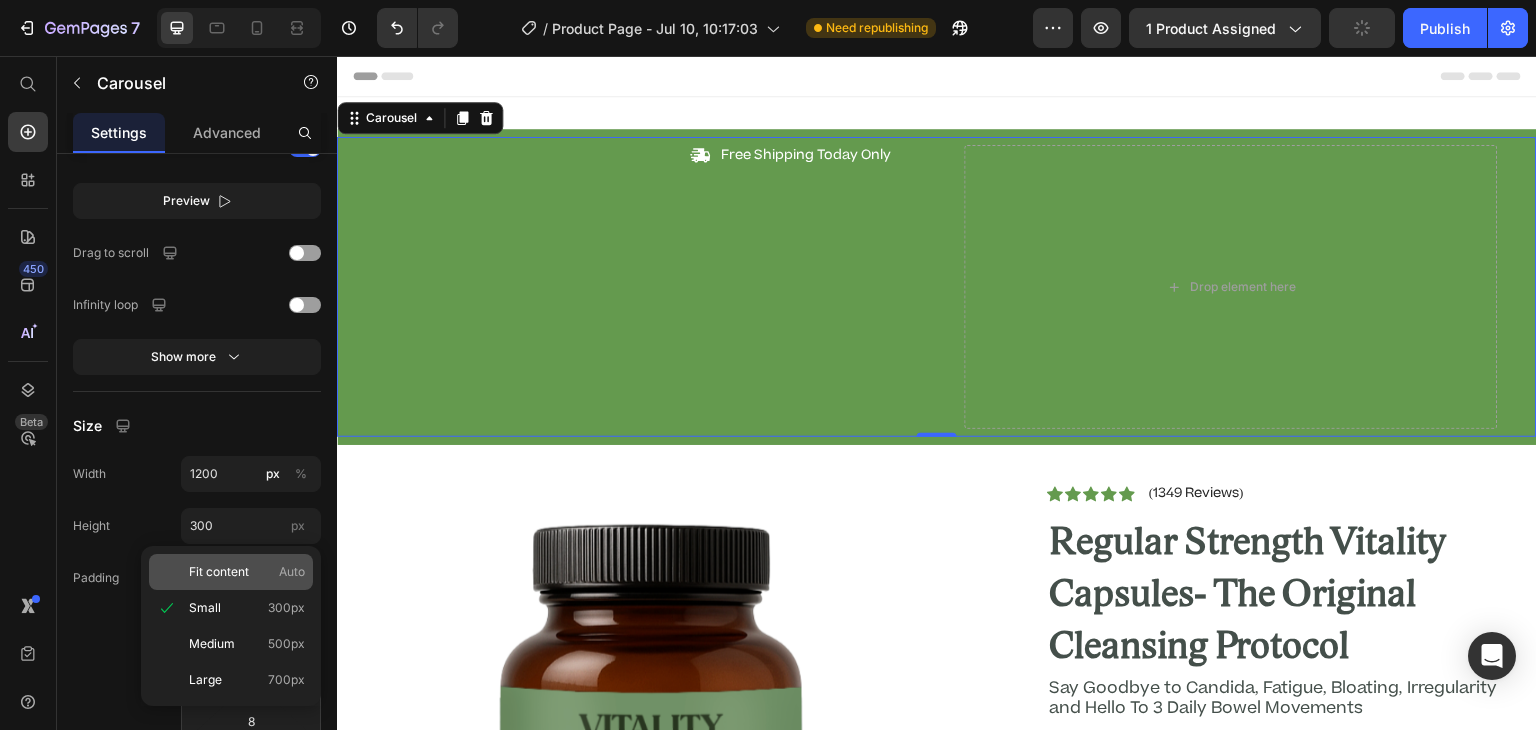click on "Fit content" at bounding box center [219, 572] 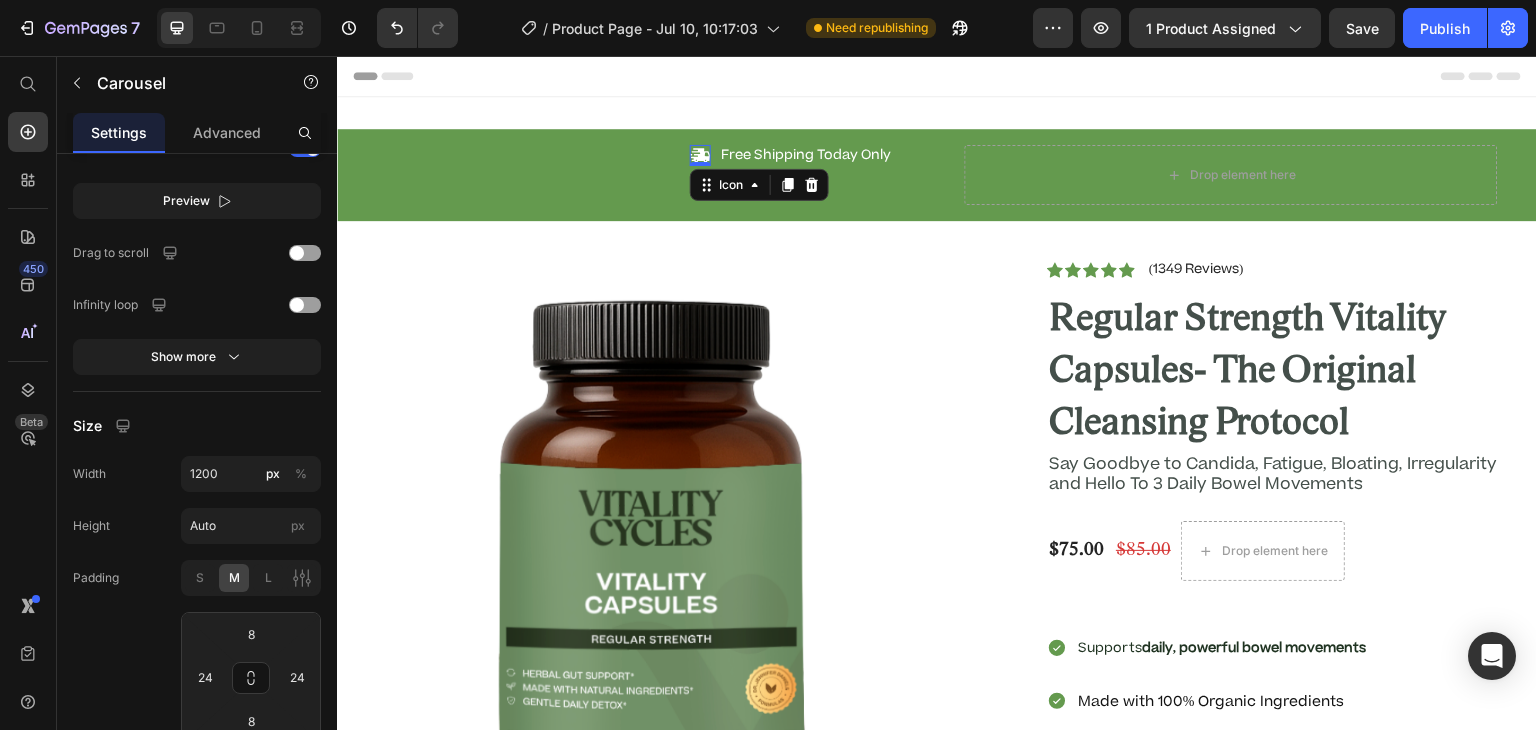 scroll, scrollTop: 0, scrollLeft: 0, axis: both 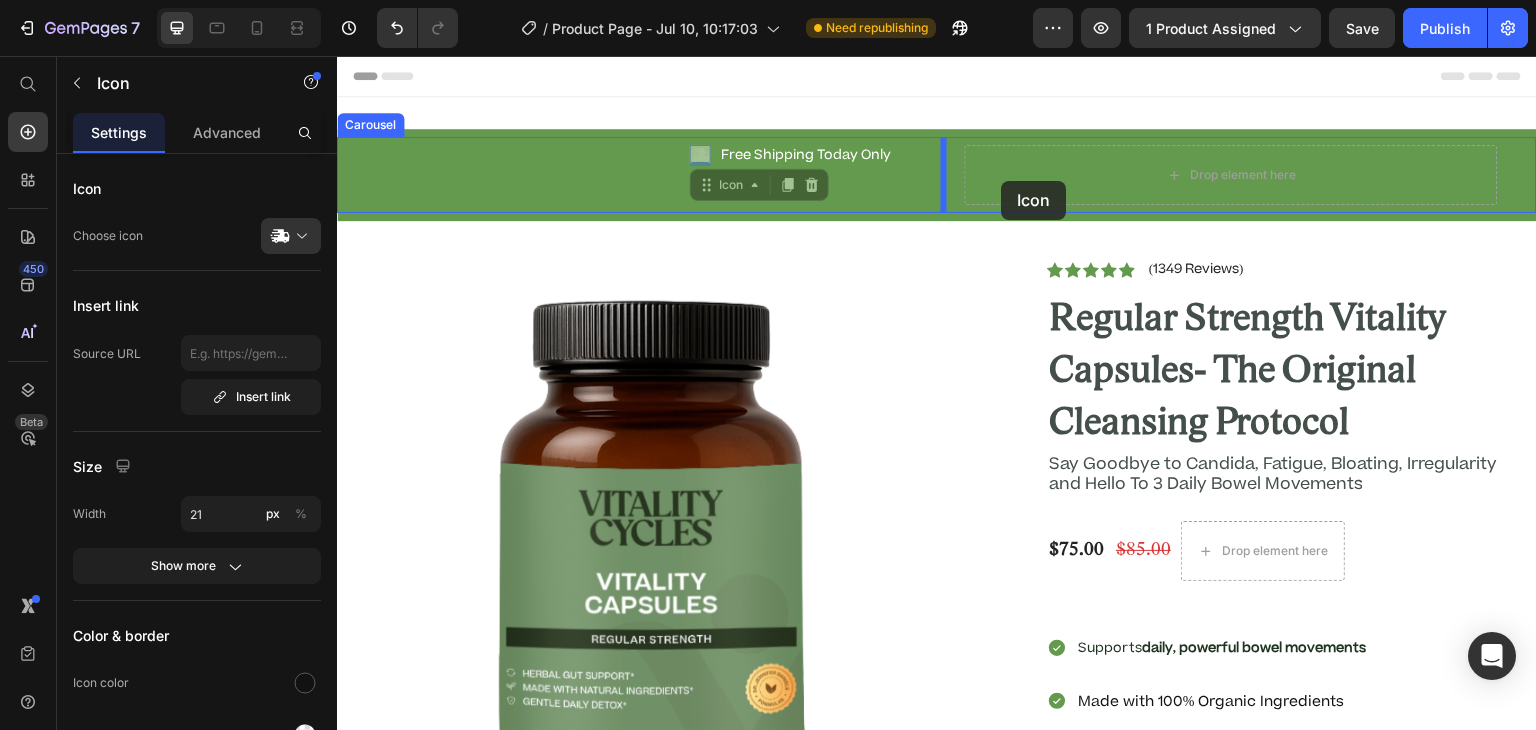 drag, startPoint x: 705, startPoint y: 179, endPoint x: 999, endPoint y: 181, distance: 294.0068 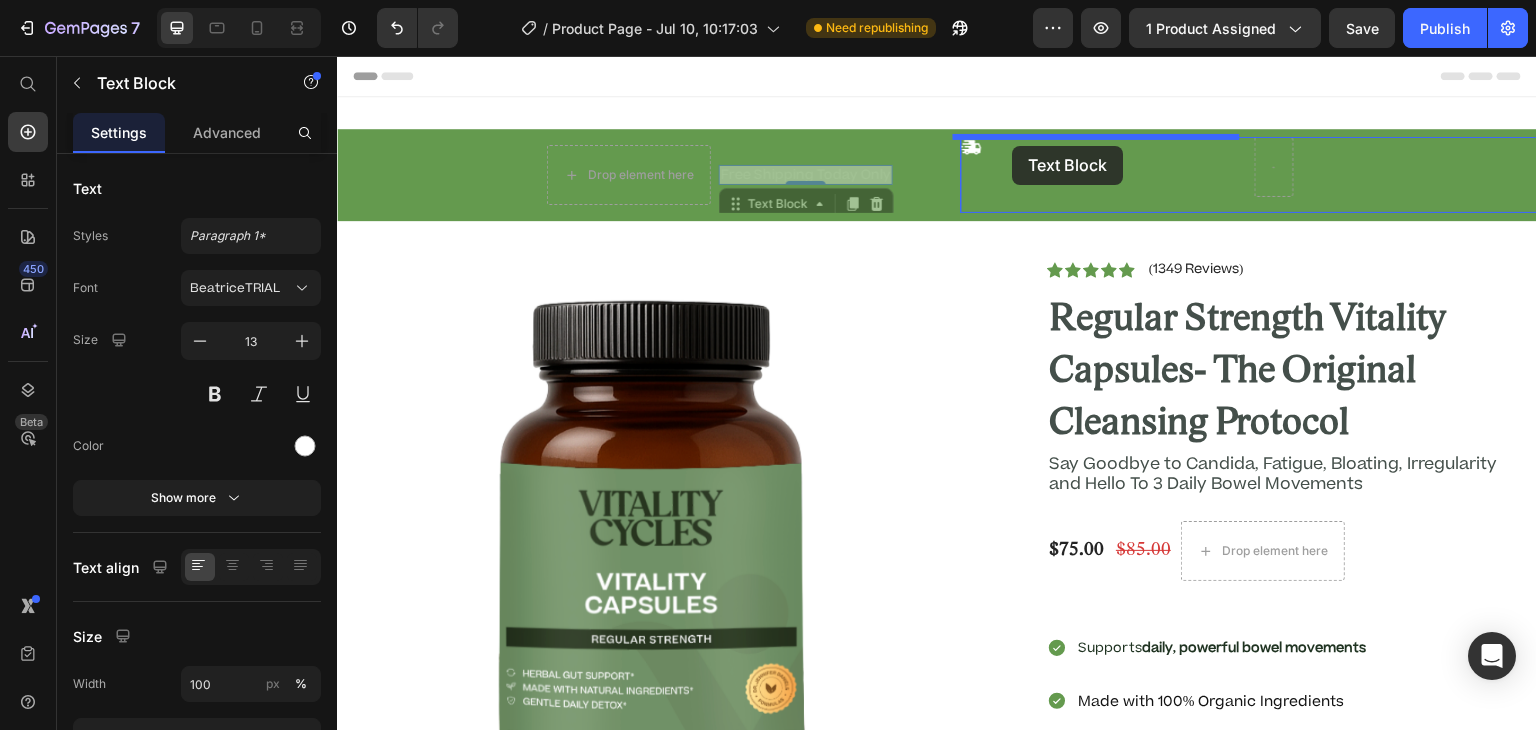 drag, startPoint x: 737, startPoint y: 205, endPoint x: 1013, endPoint y: 145, distance: 282.44644 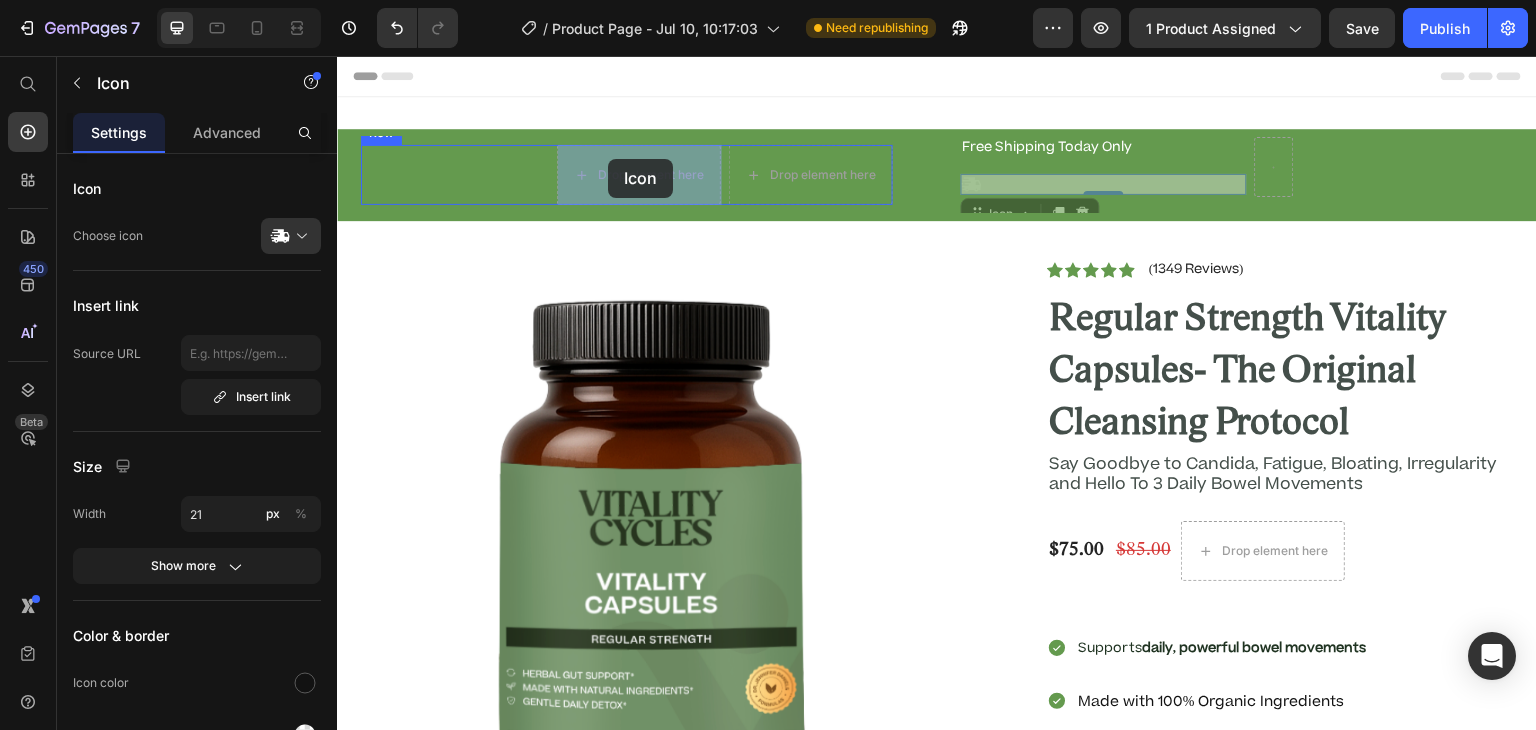 drag, startPoint x: 970, startPoint y: 204, endPoint x: 608, endPoint y: 159, distance: 364.78622 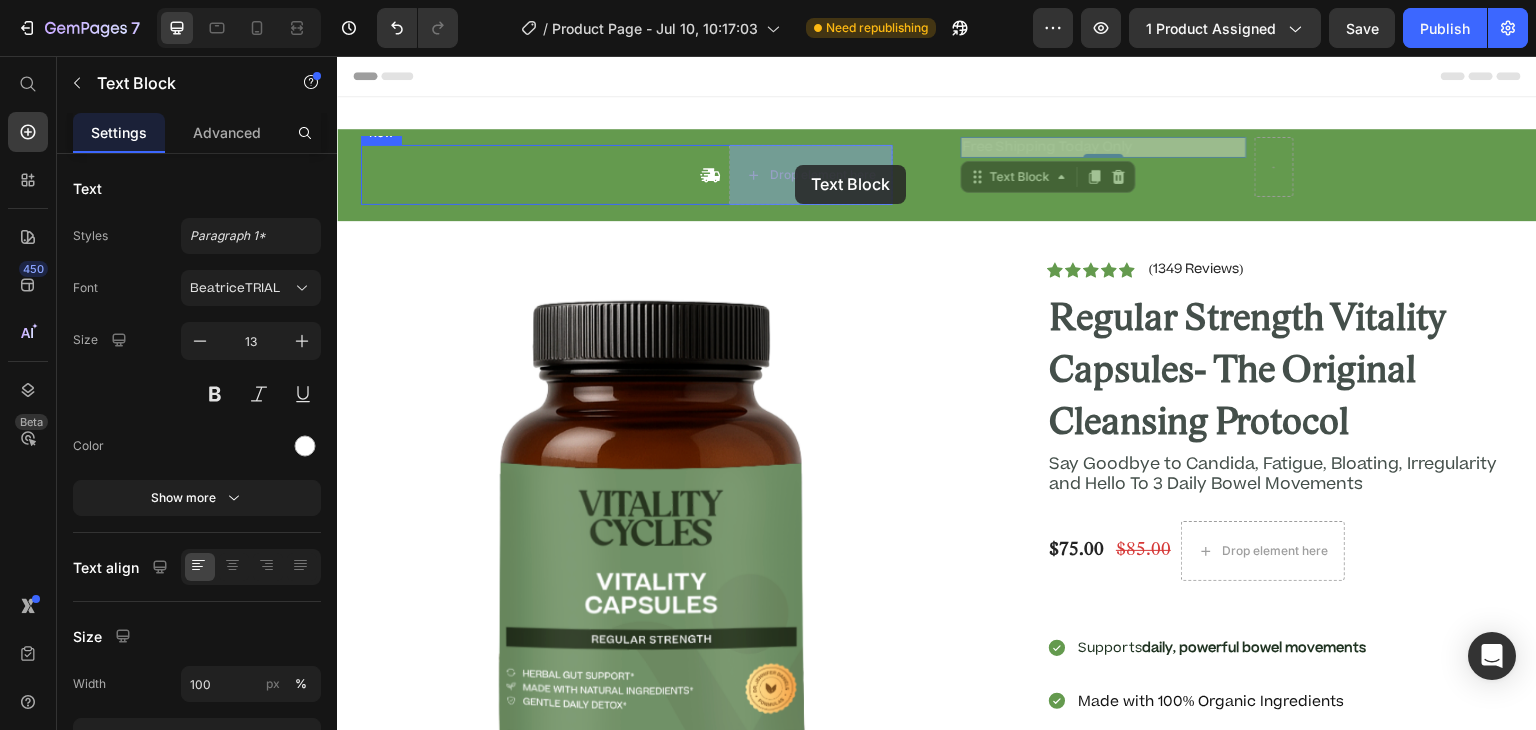 drag, startPoint x: 973, startPoint y: 170, endPoint x: 795, endPoint y: 165, distance: 178.0702 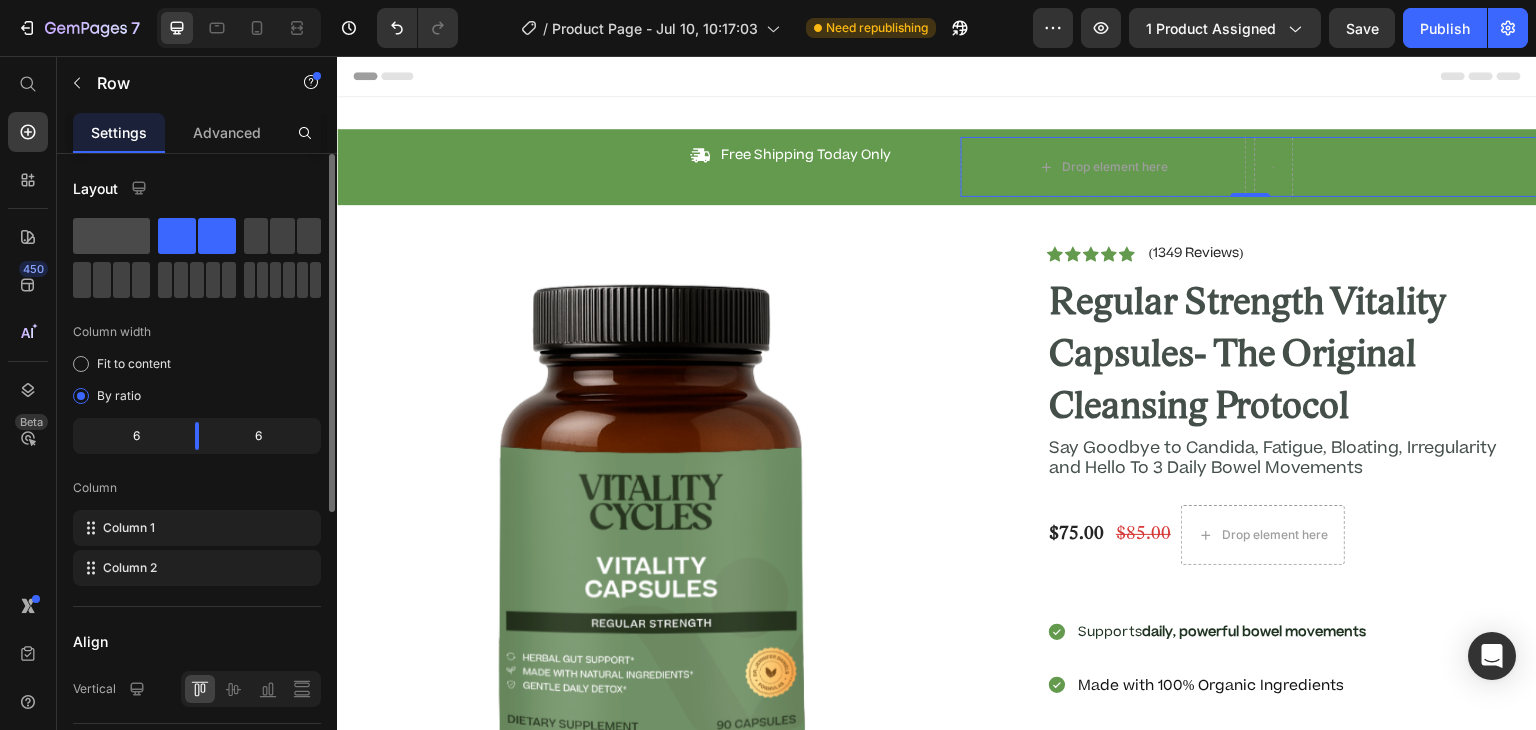 click 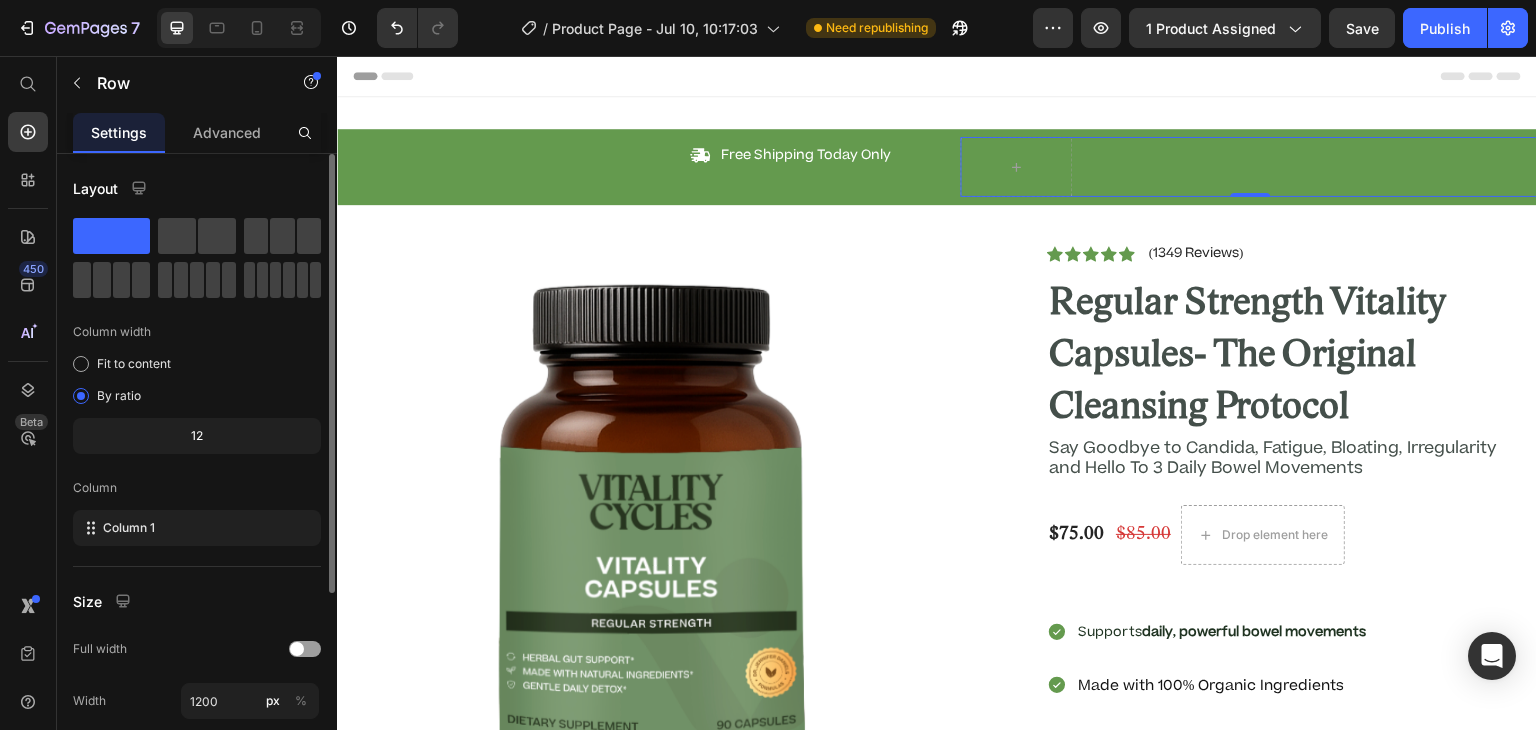 scroll, scrollTop: 277, scrollLeft: 0, axis: vertical 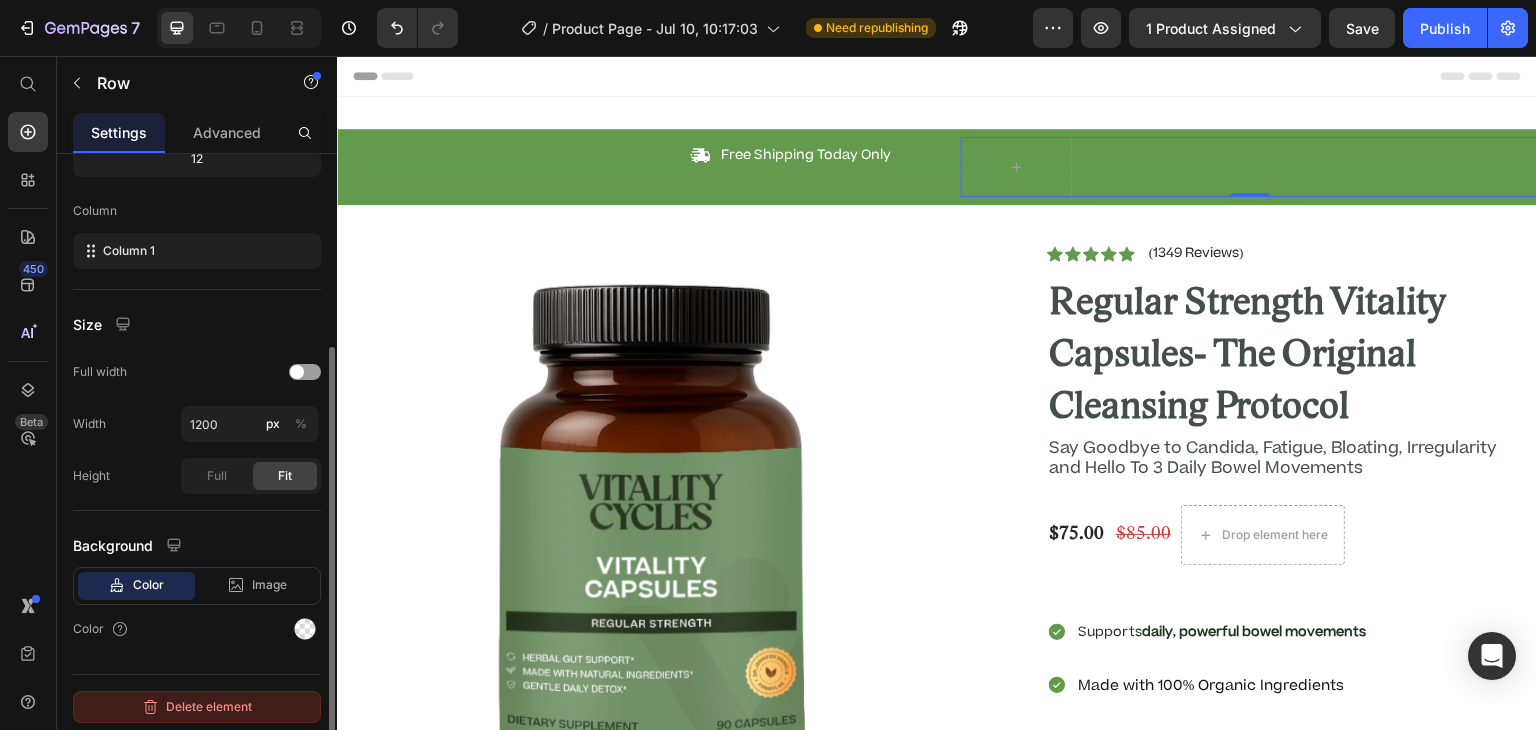 click on "Delete element" at bounding box center [197, 707] 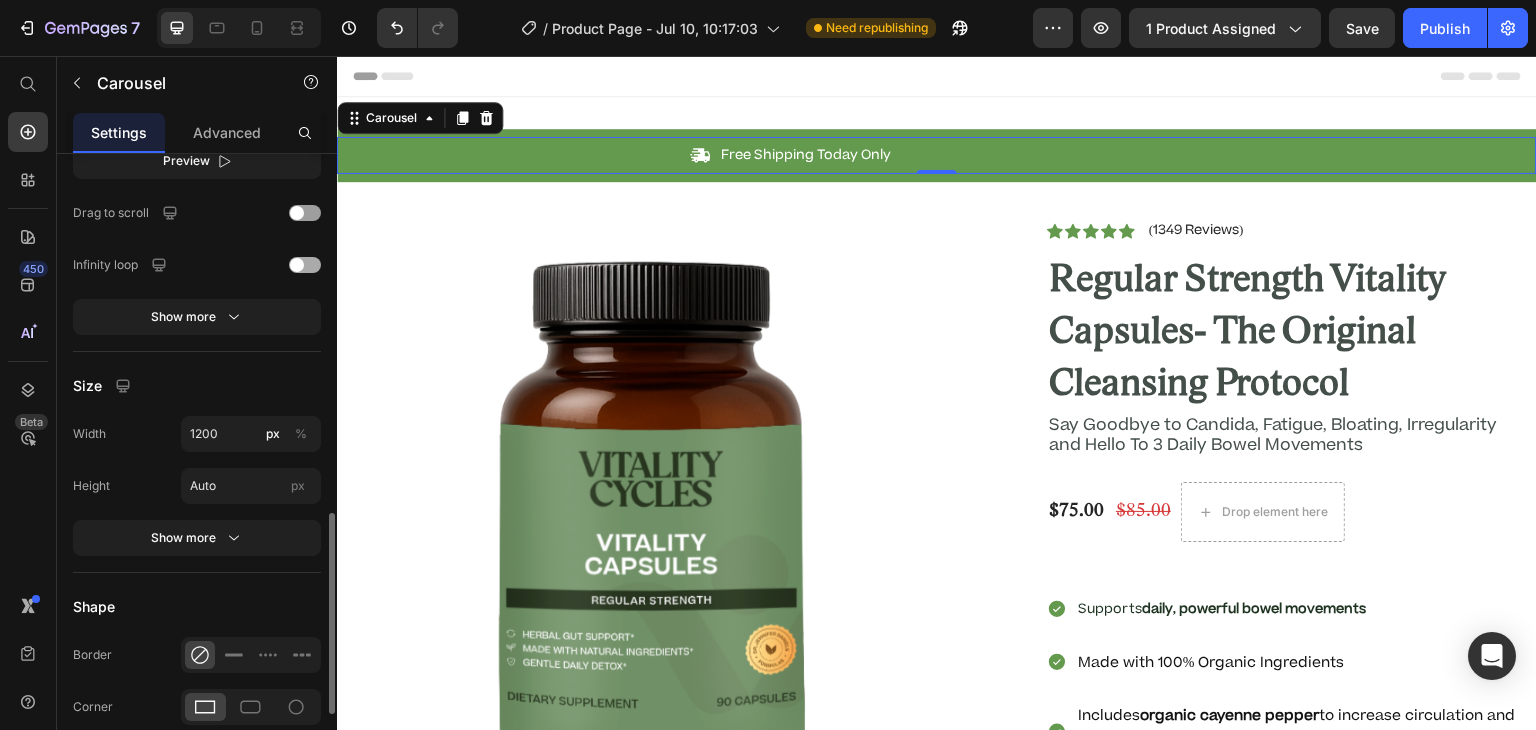 scroll, scrollTop: 1079, scrollLeft: 0, axis: vertical 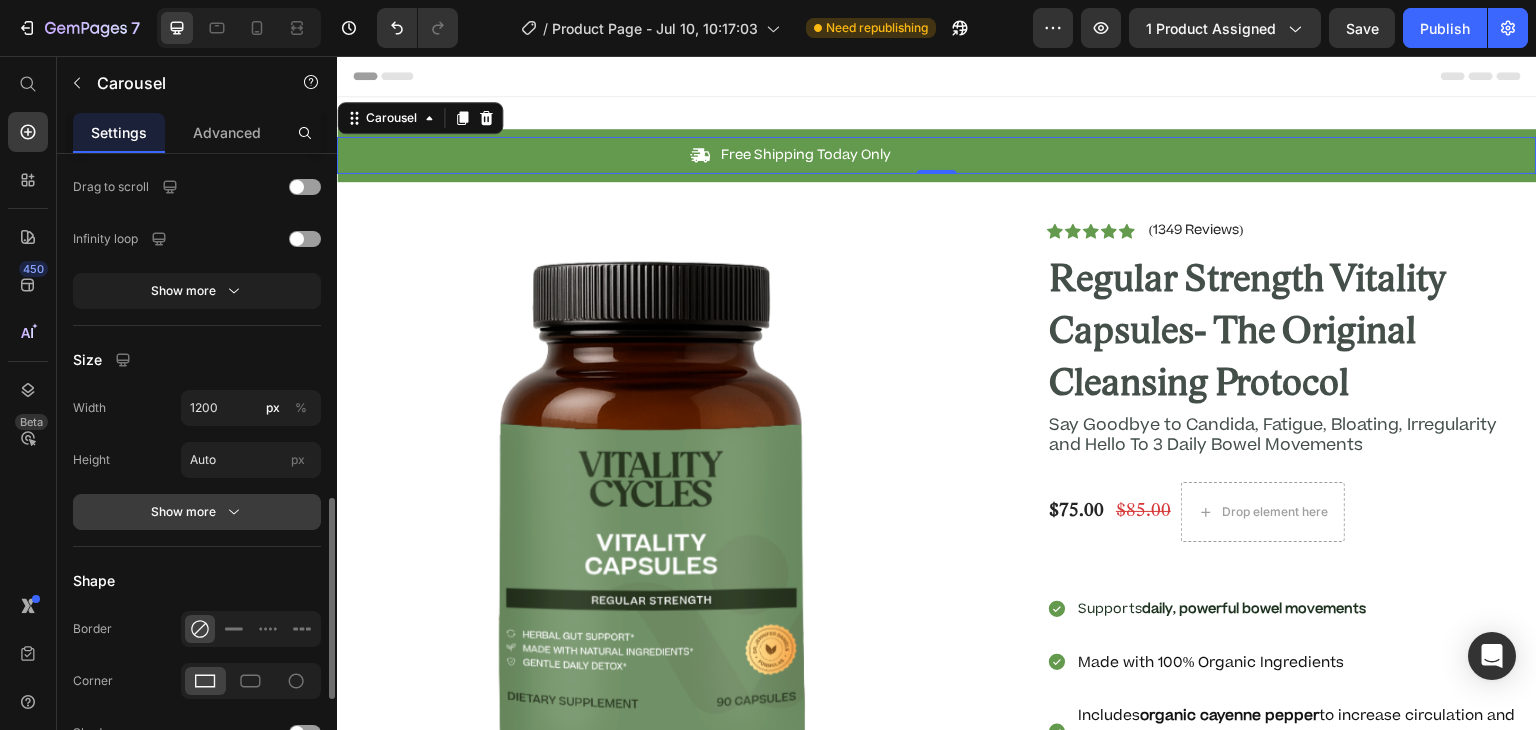 click on "Show more" at bounding box center [197, 512] 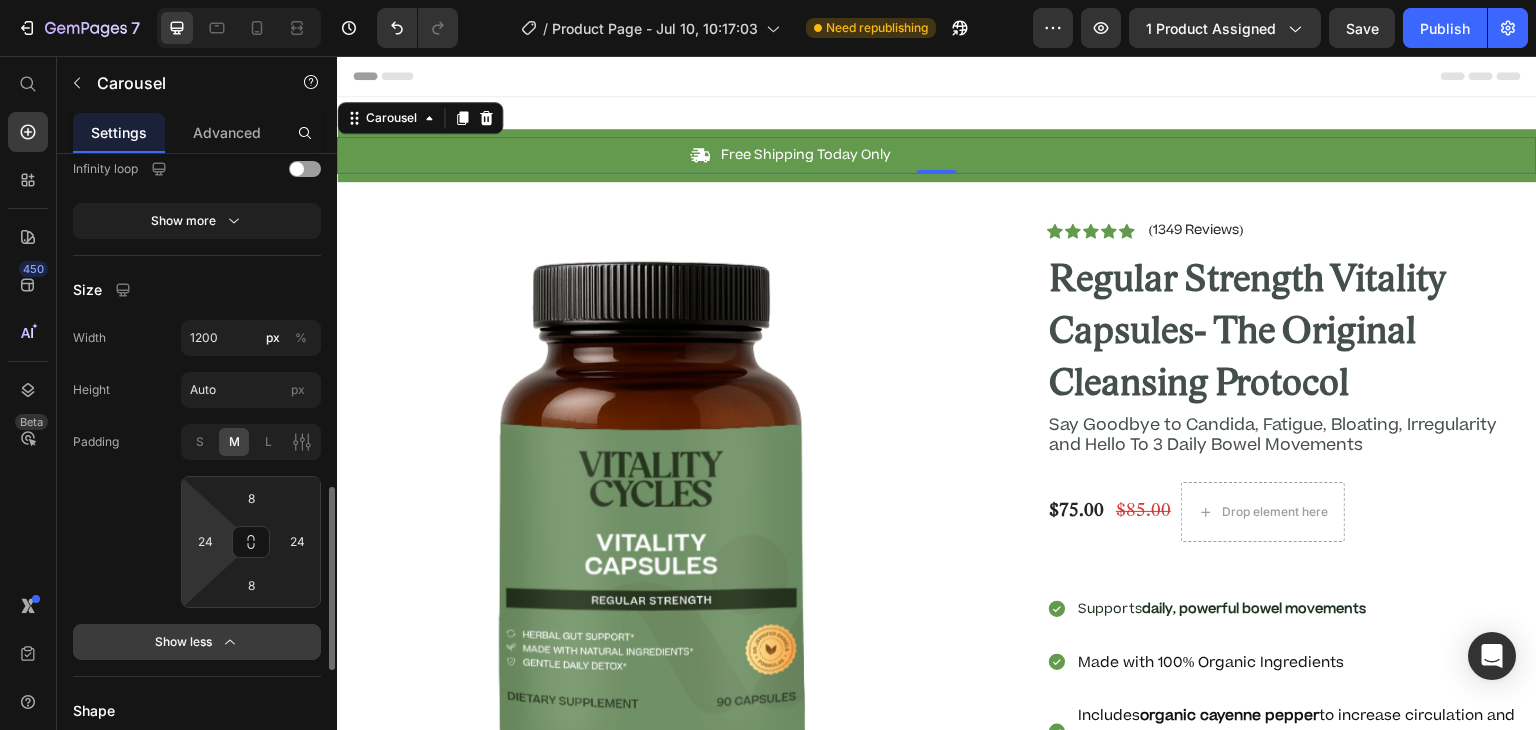 scroll, scrollTop: 1150, scrollLeft: 0, axis: vertical 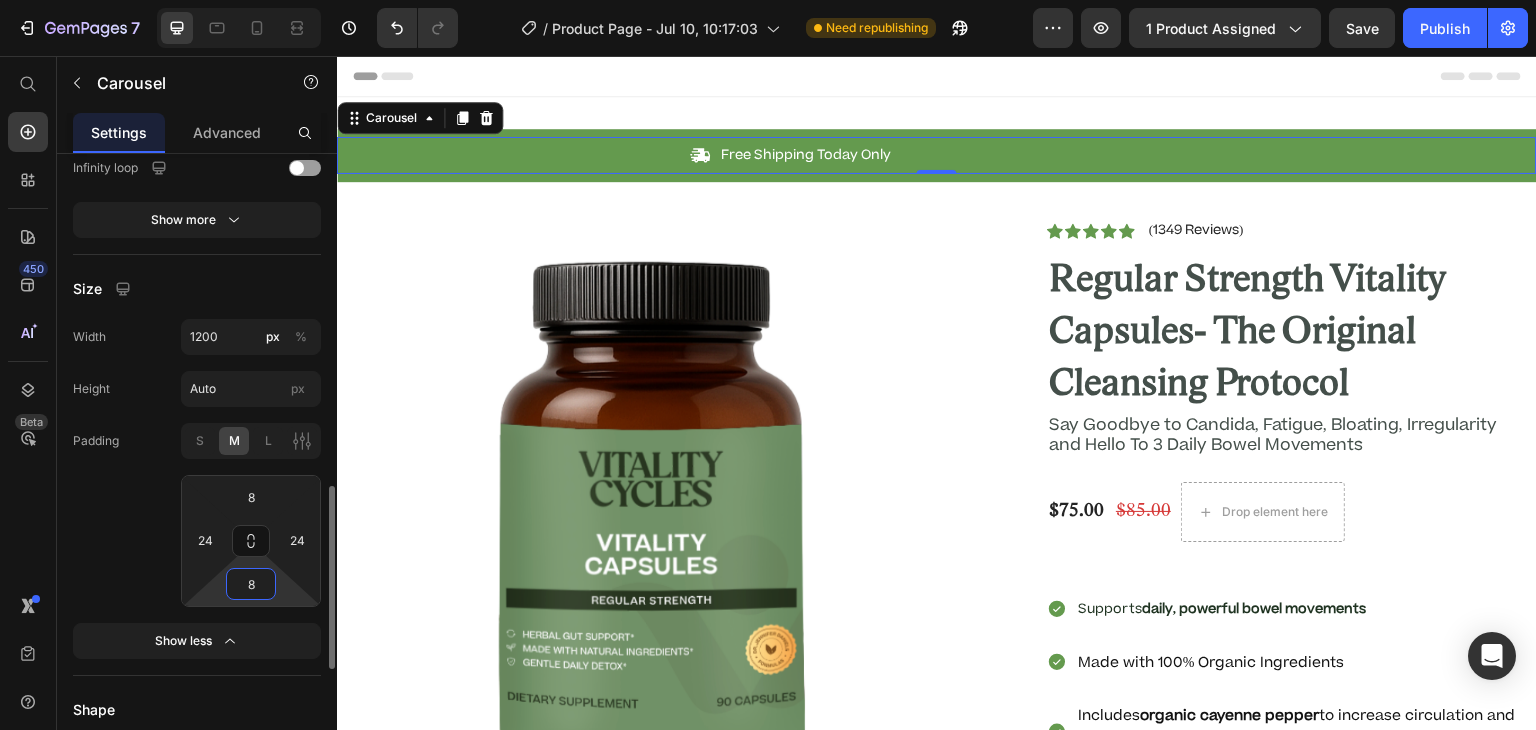 click on "8" at bounding box center (251, 584) 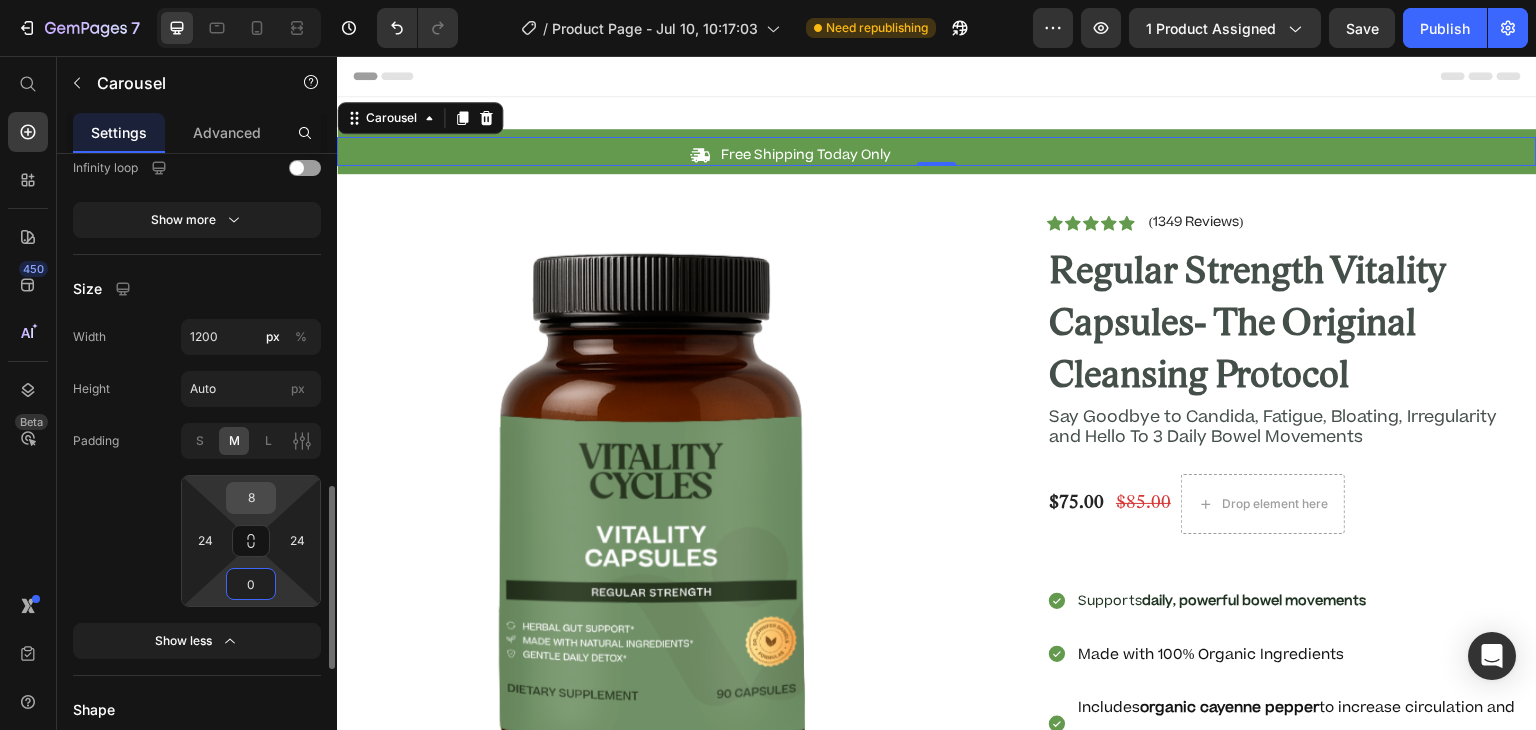 type on "0" 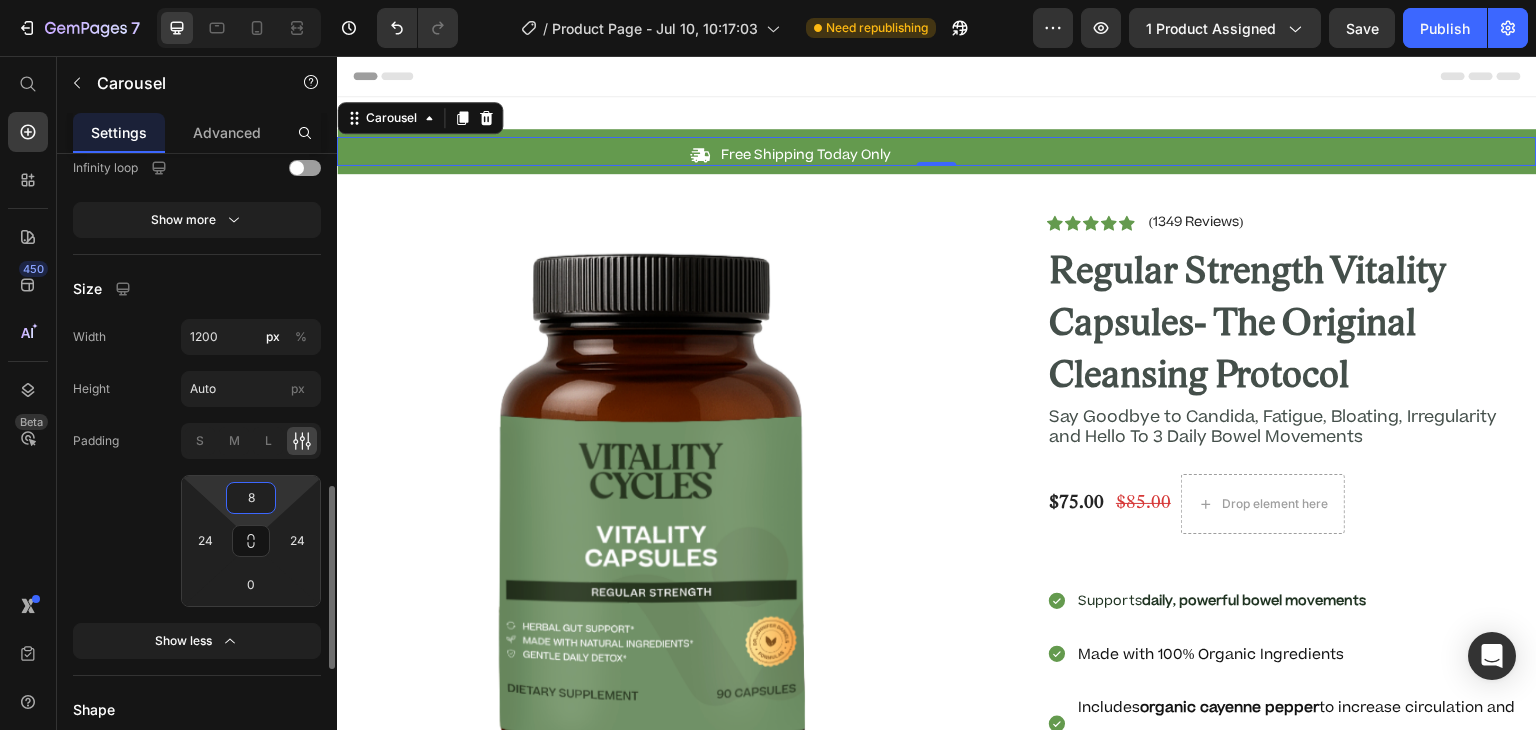 click on "8" at bounding box center [251, 498] 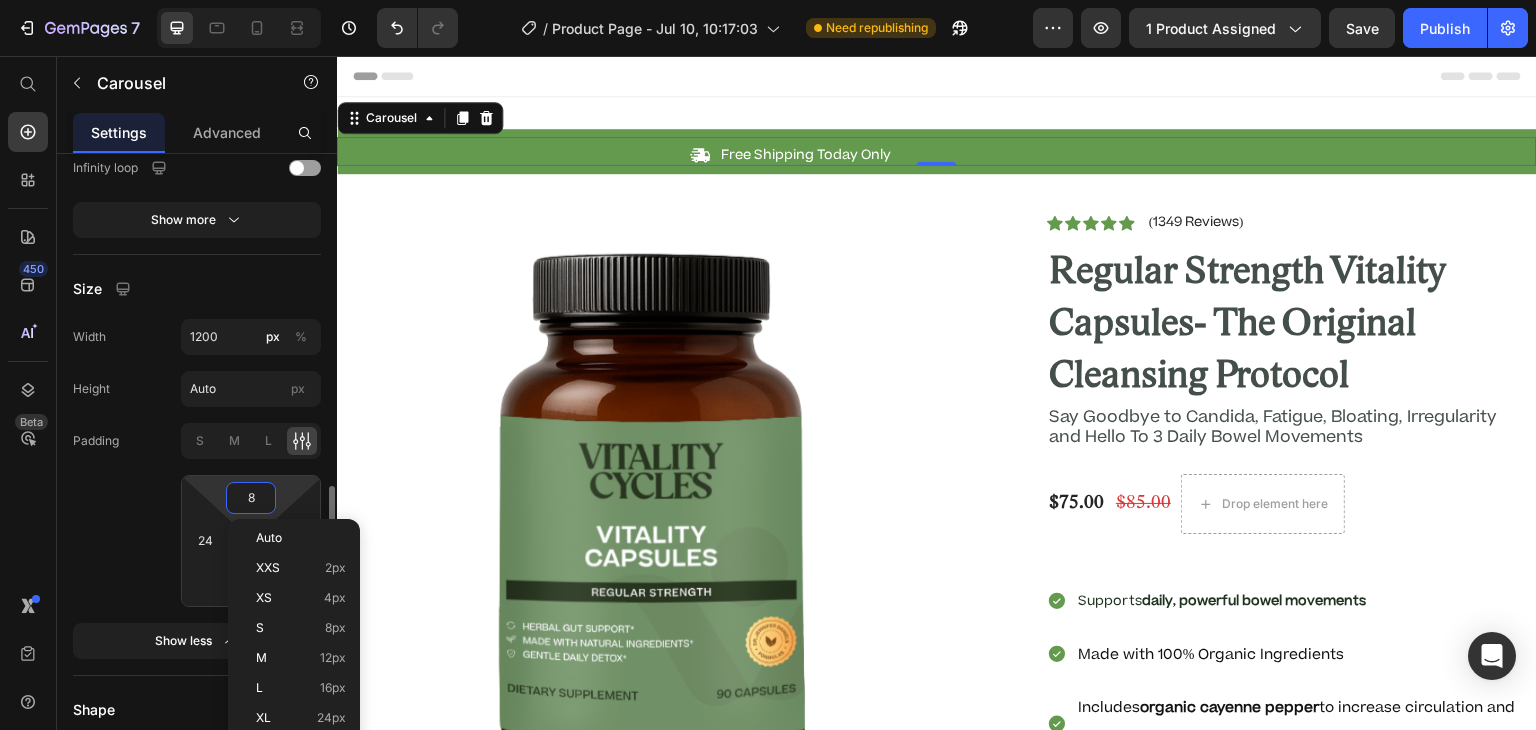 type on "0" 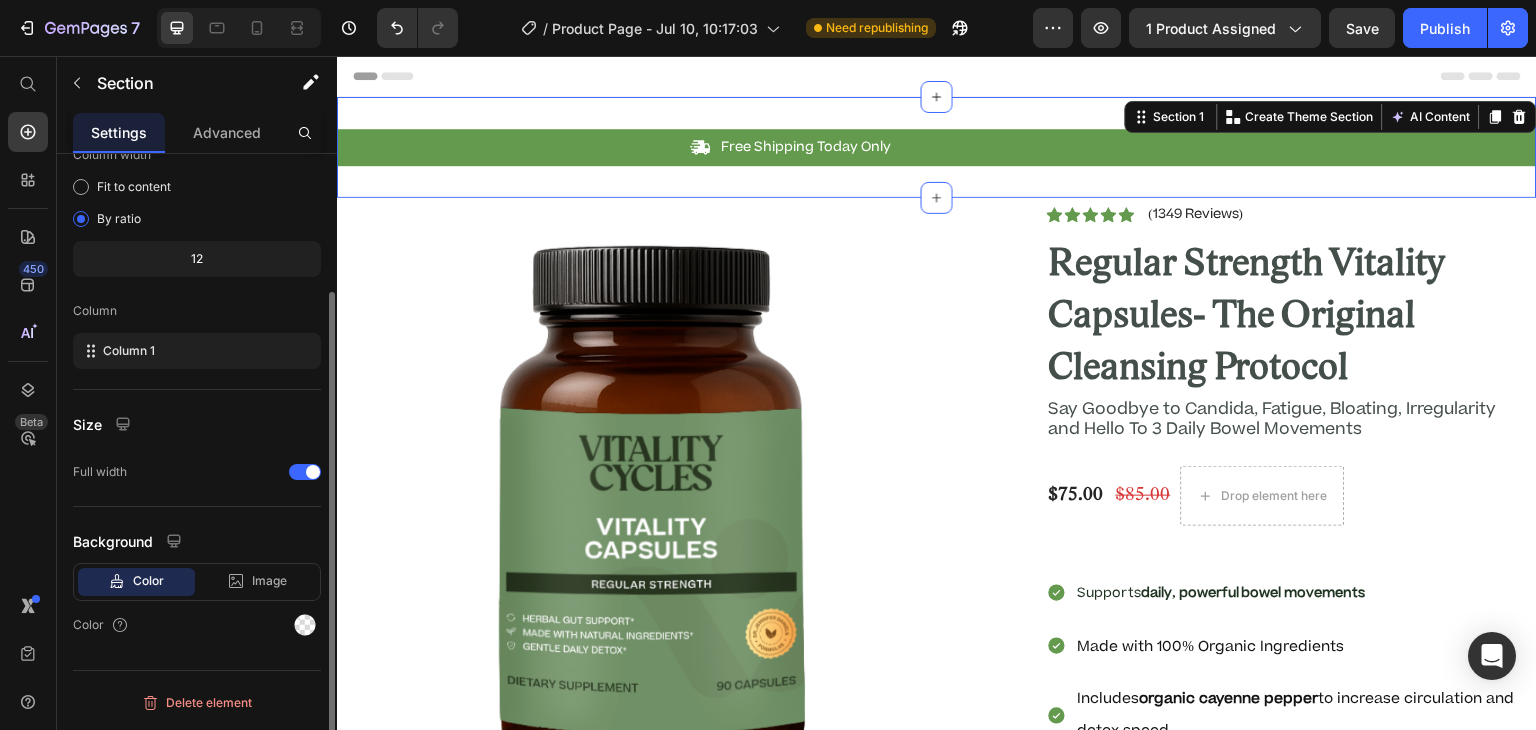 scroll, scrollTop: 0, scrollLeft: 0, axis: both 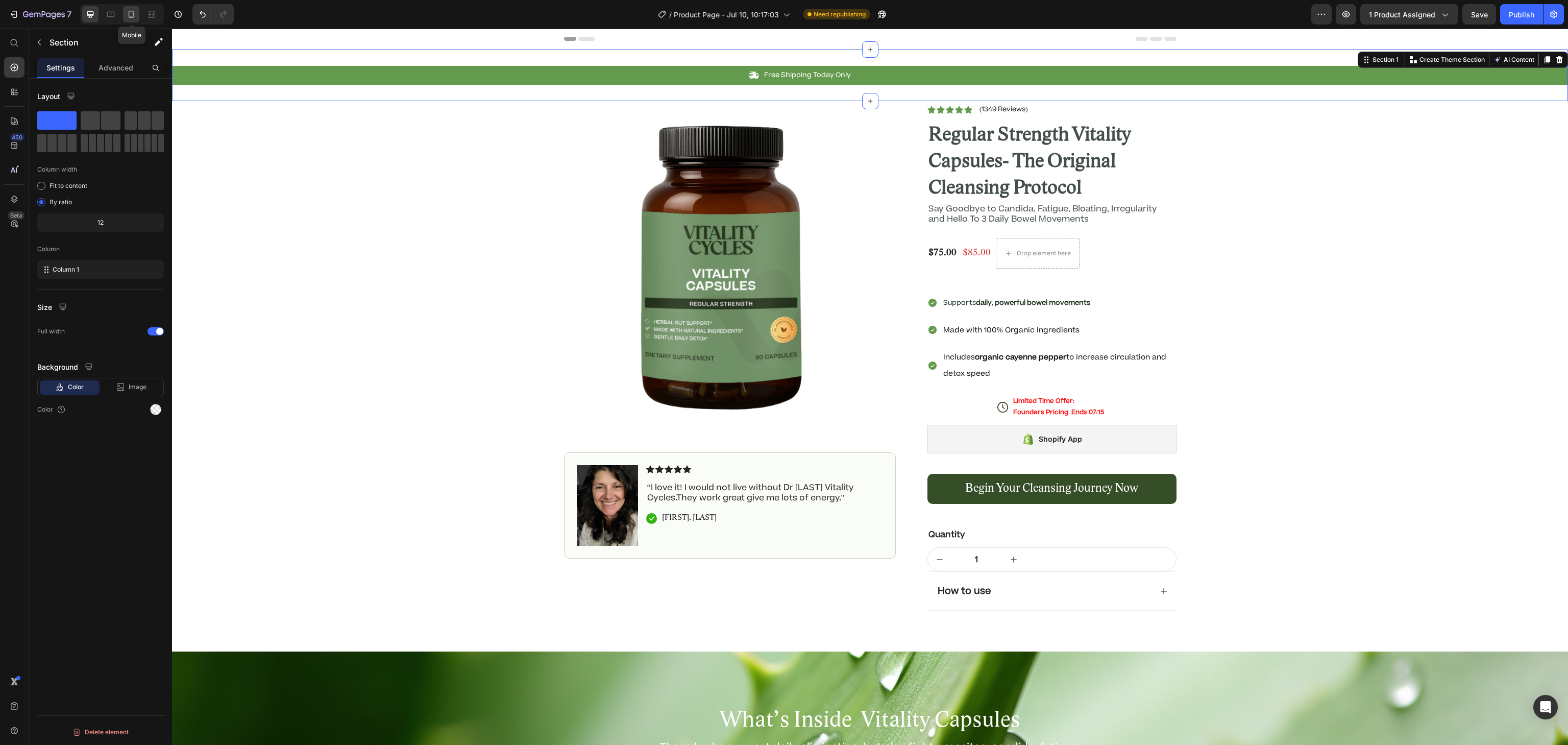 click 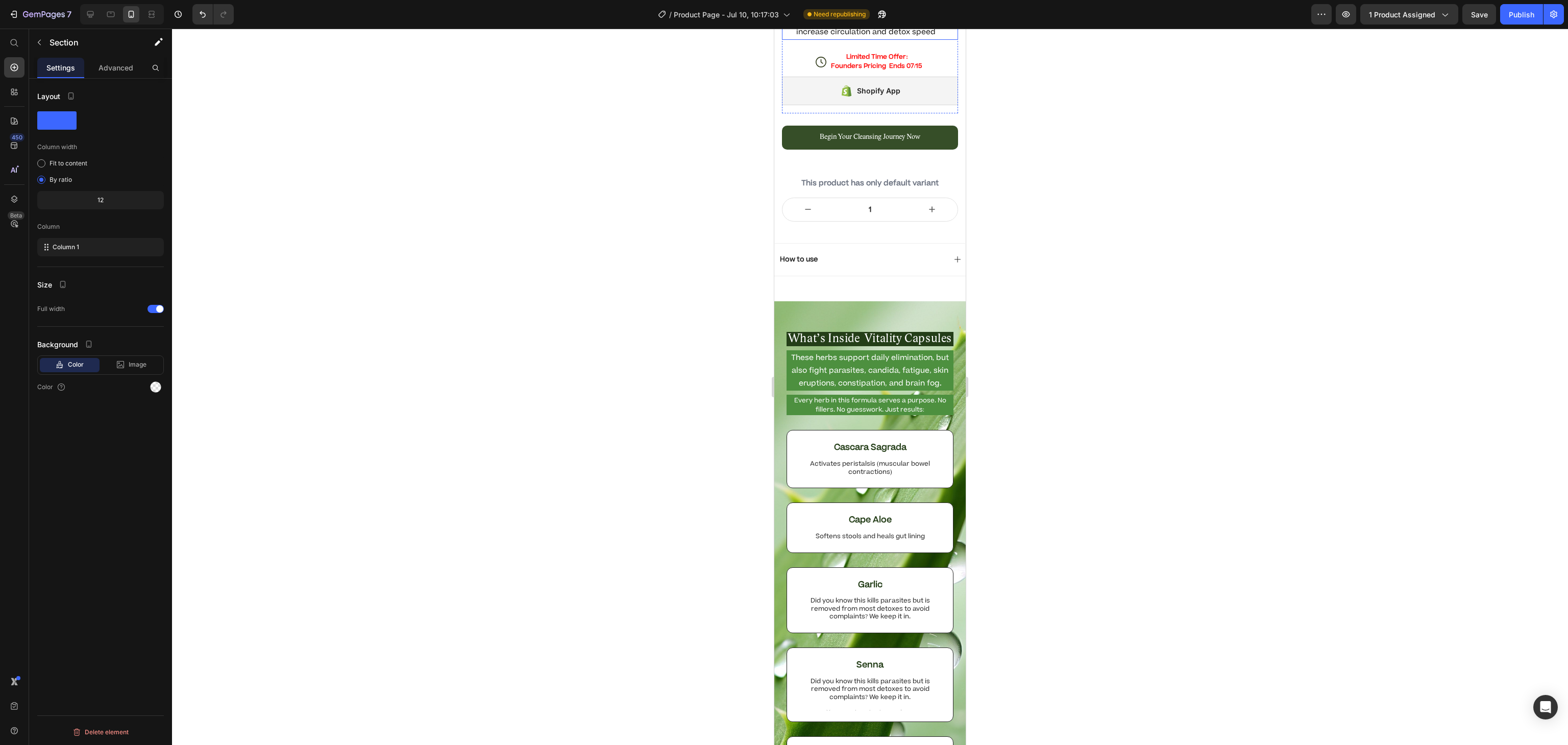 scroll, scrollTop: 445, scrollLeft: 0, axis: vertical 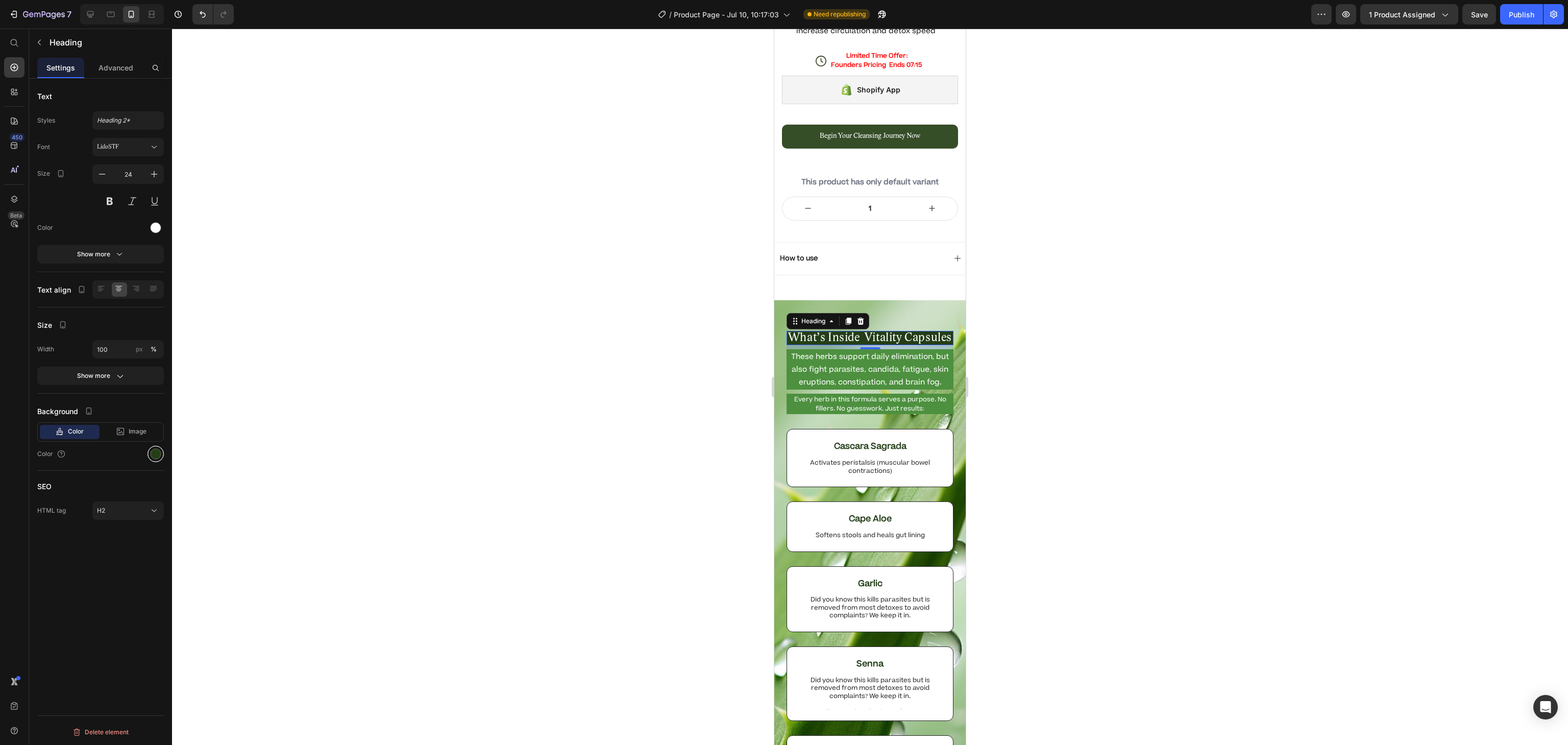 click at bounding box center (156, 454) 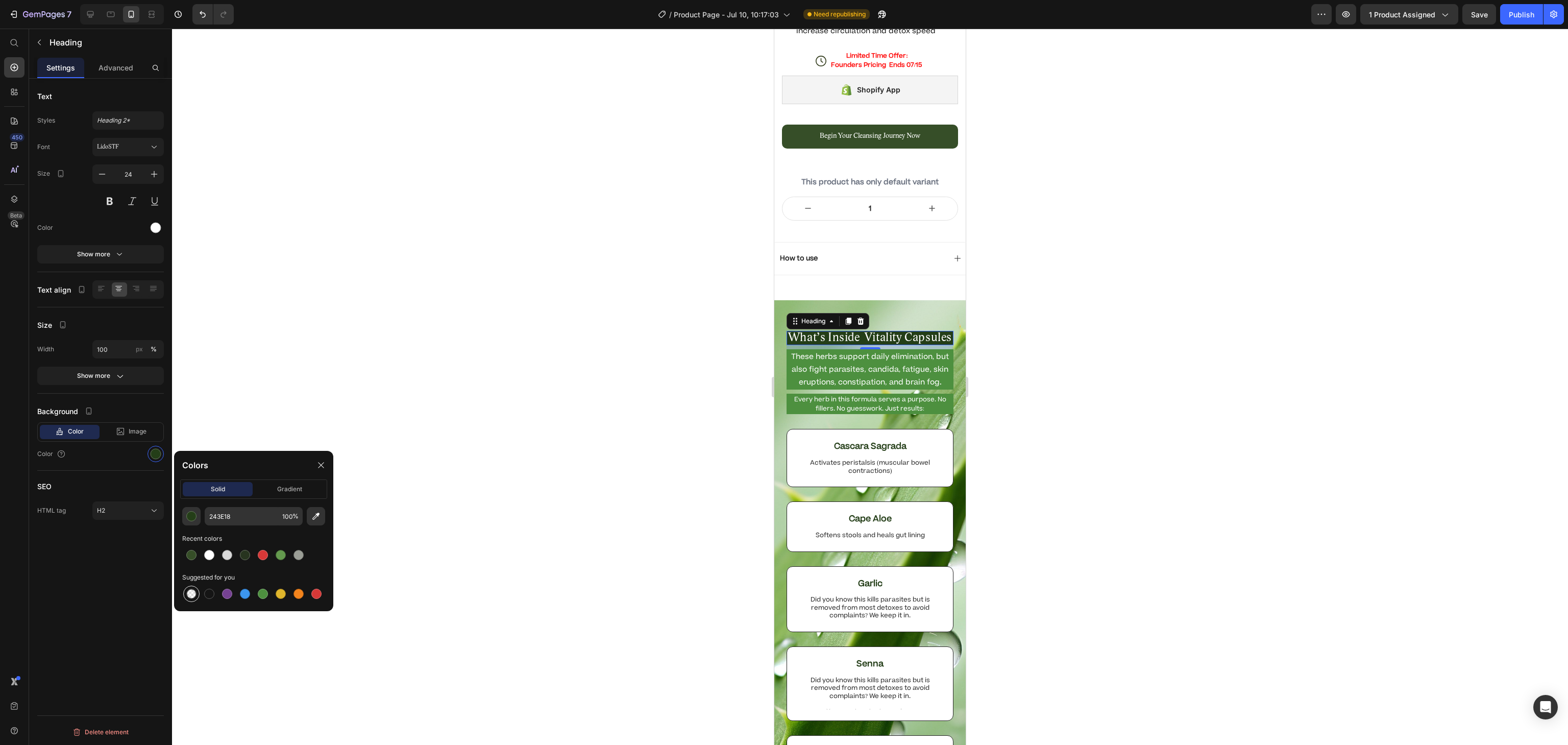 click at bounding box center (191, 594) 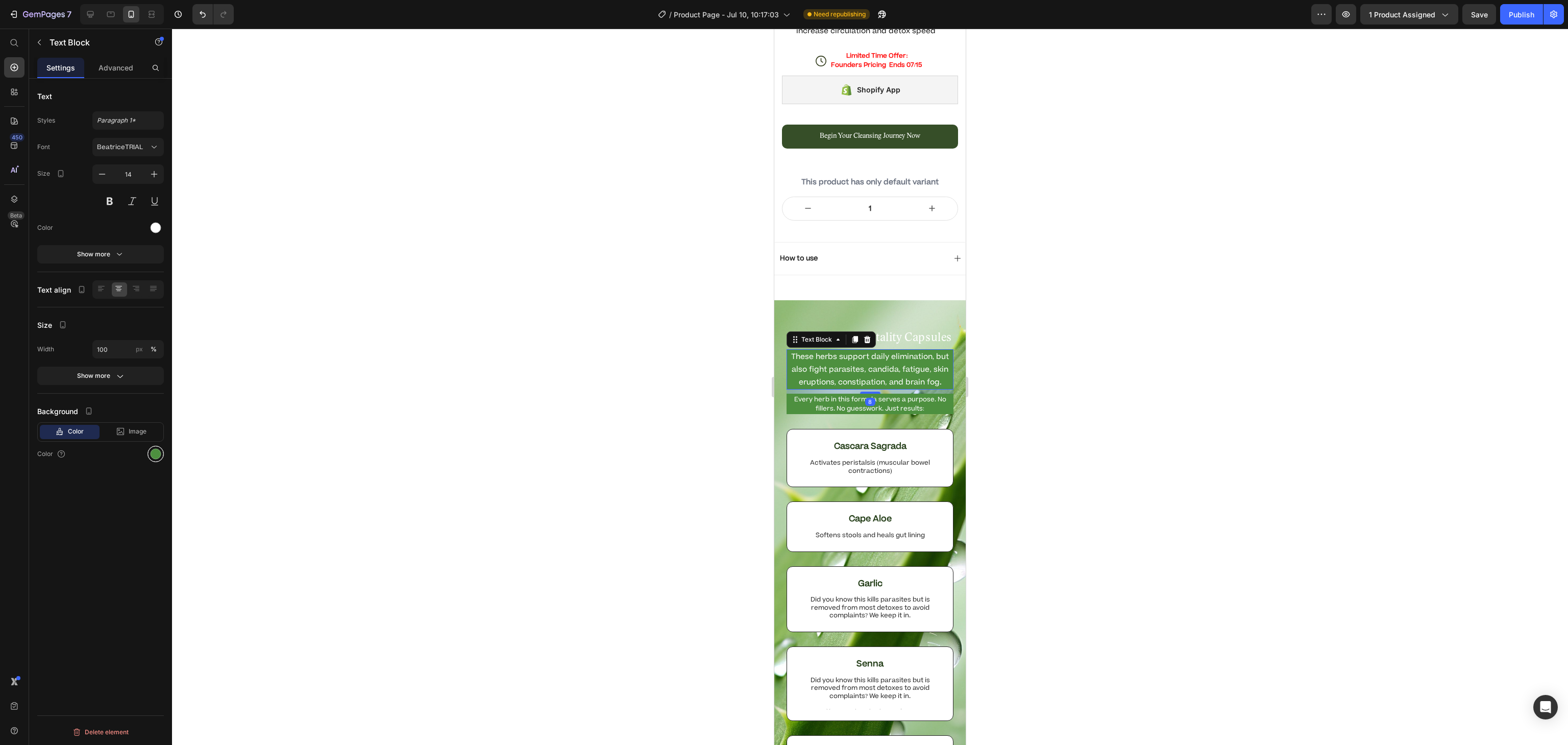 click at bounding box center (156, 454) 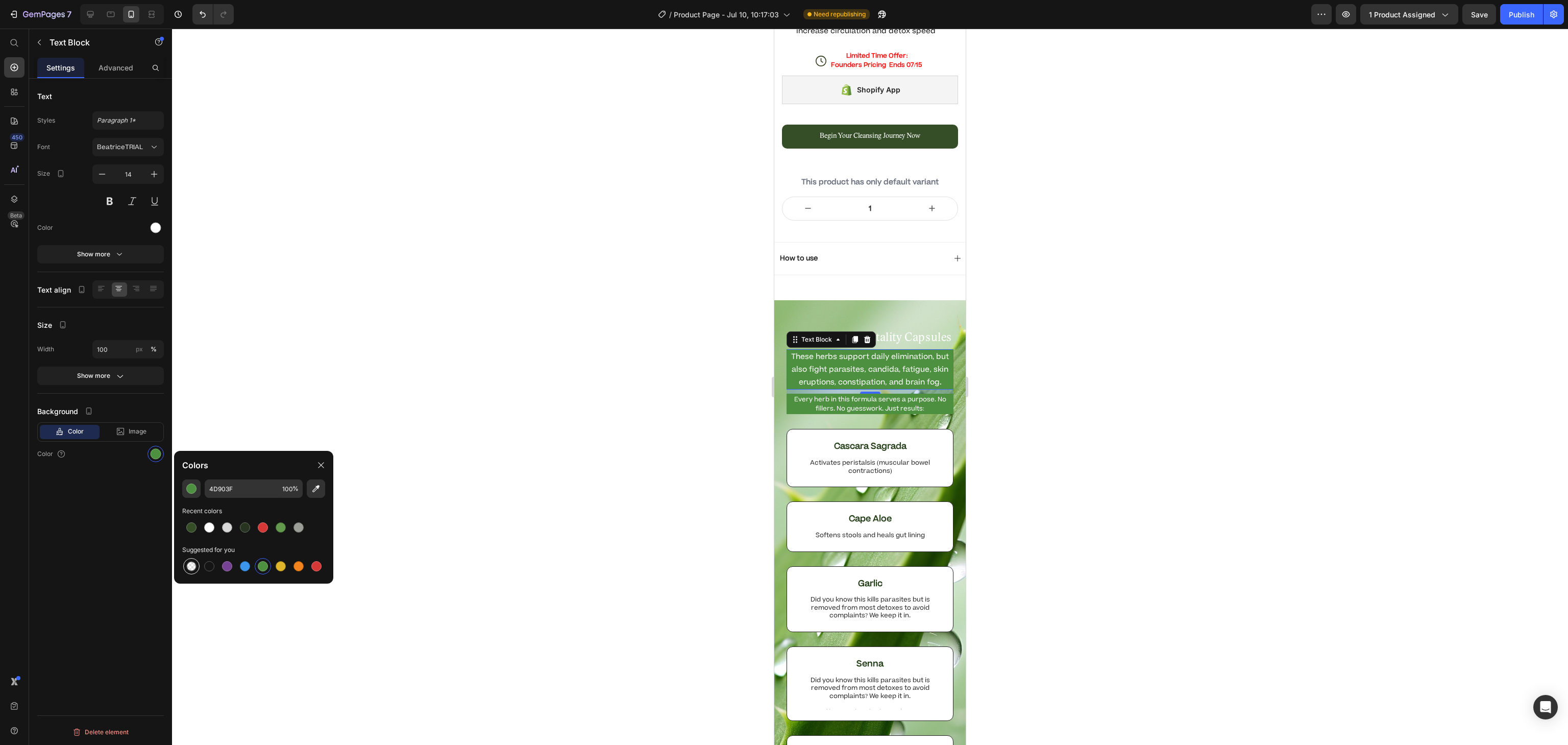 click at bounding box center (191, 566) 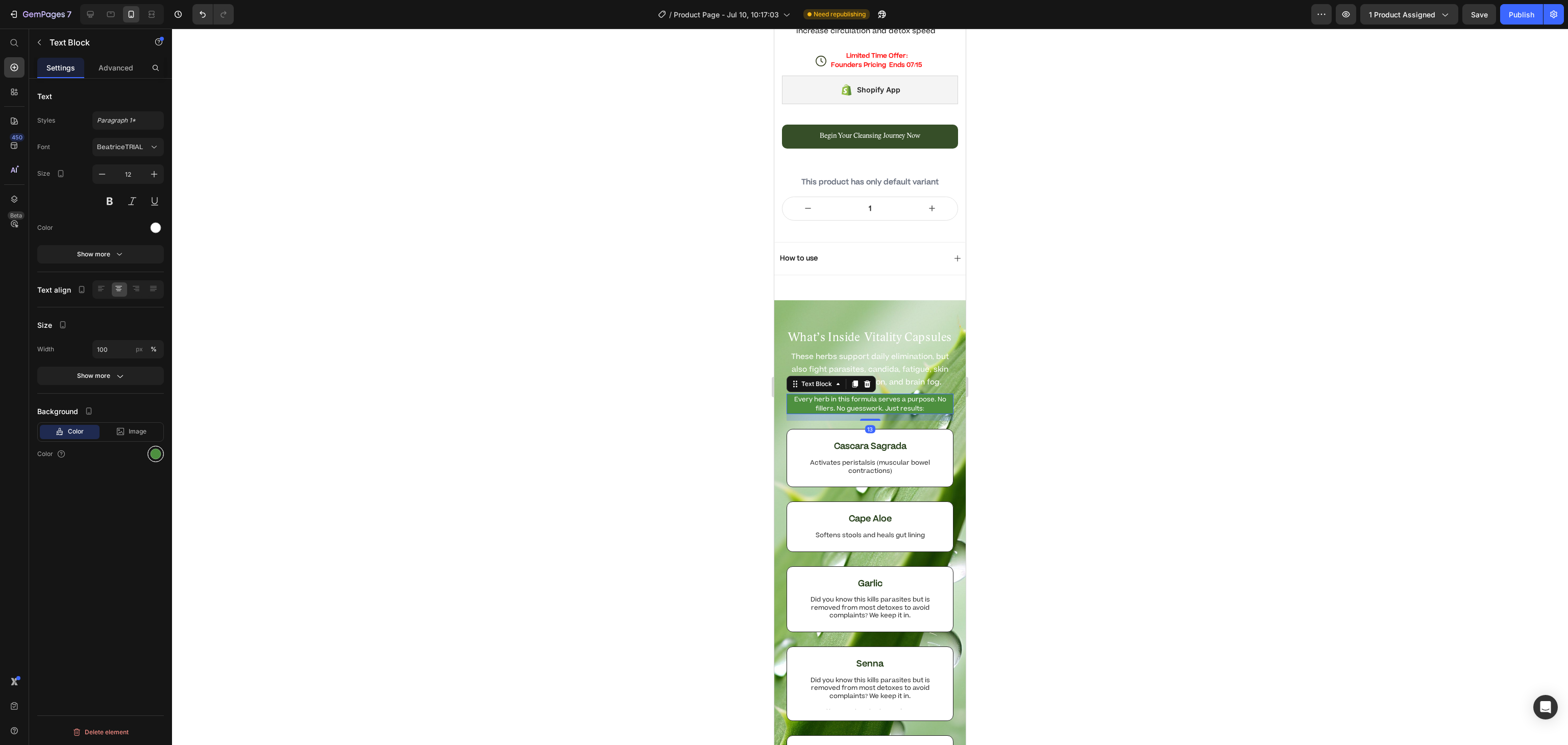 click at bounding box center [156, 454] 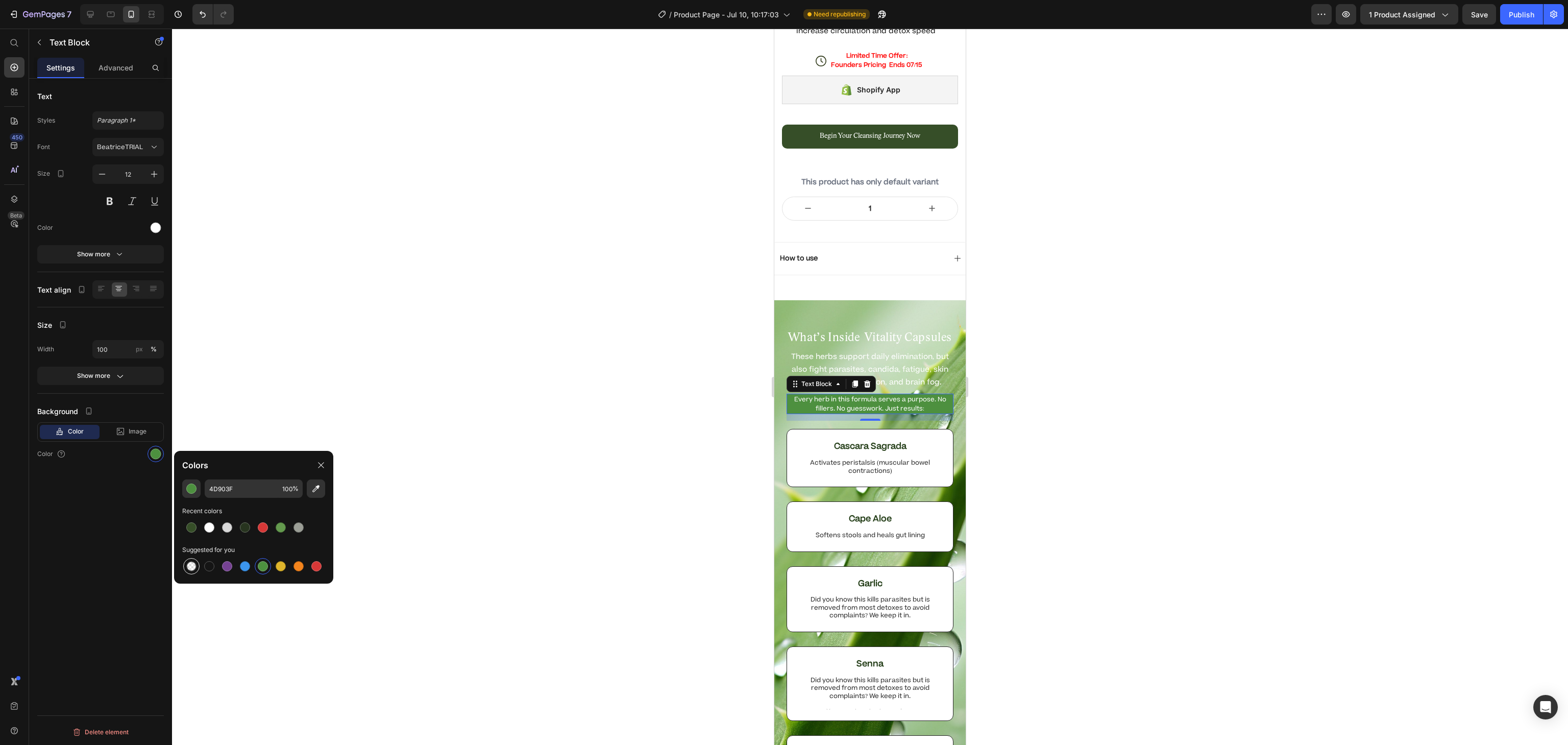 click at bounding box center [191, 566] 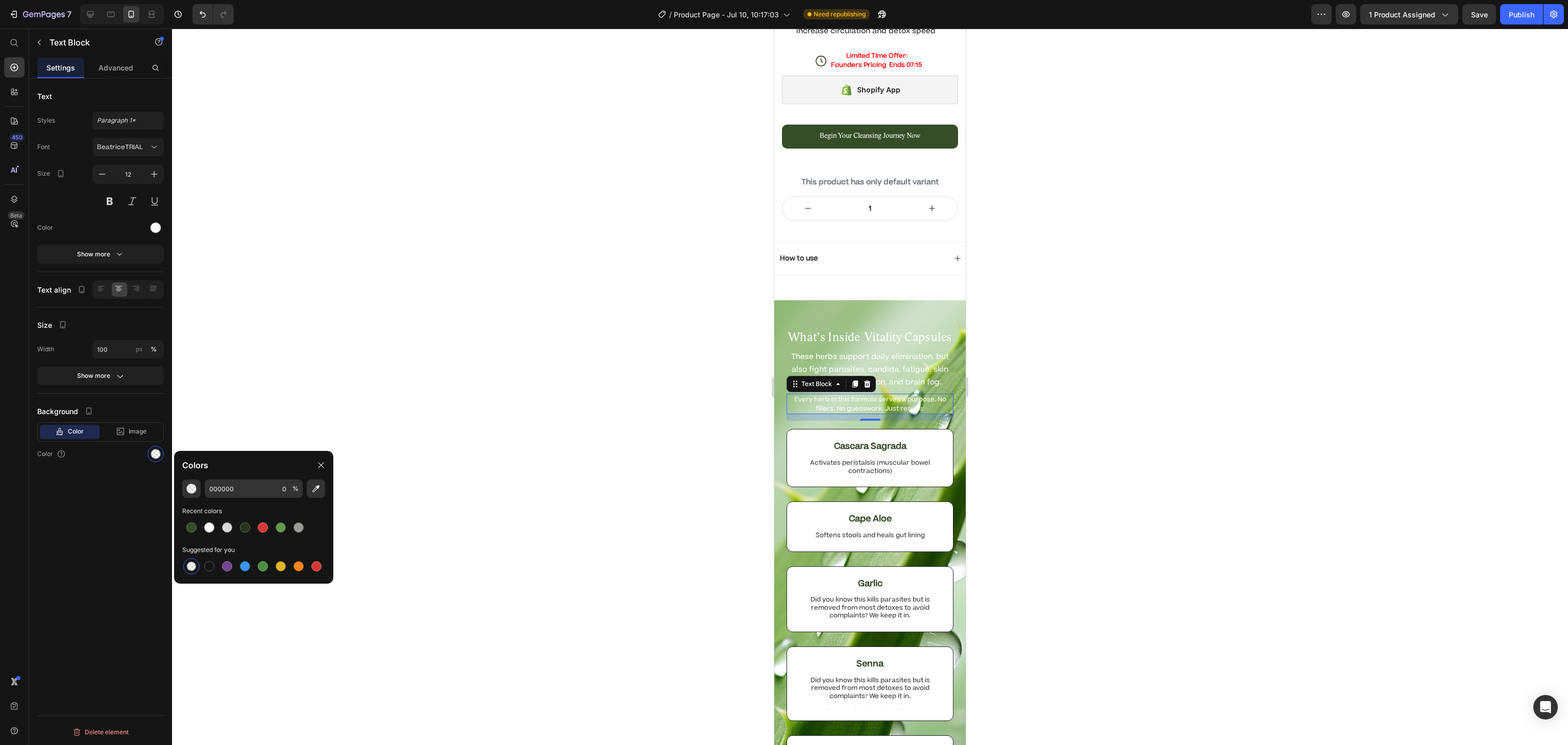 click 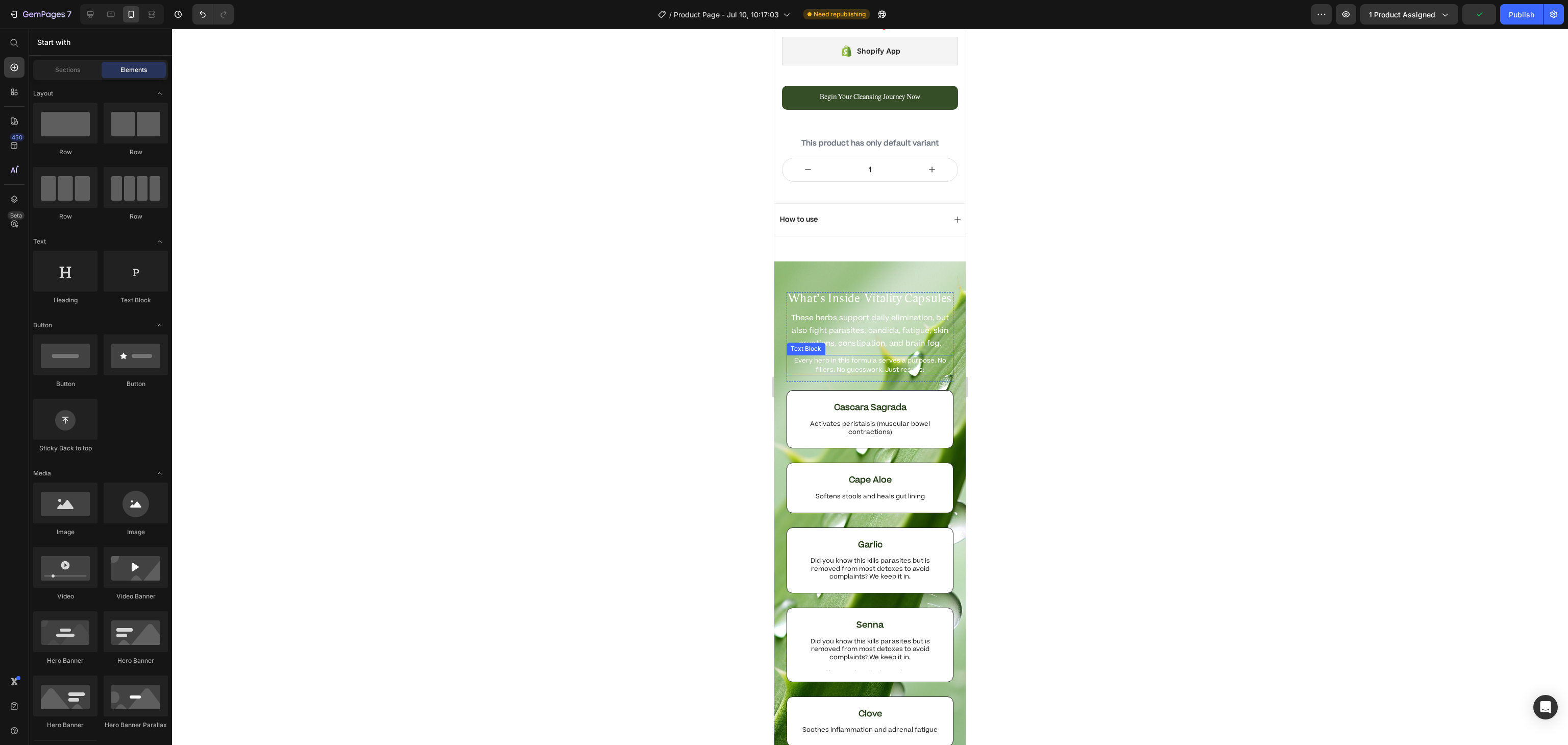 scroll, scrollTop: 485, scrollLeft: 0, axis: vertical 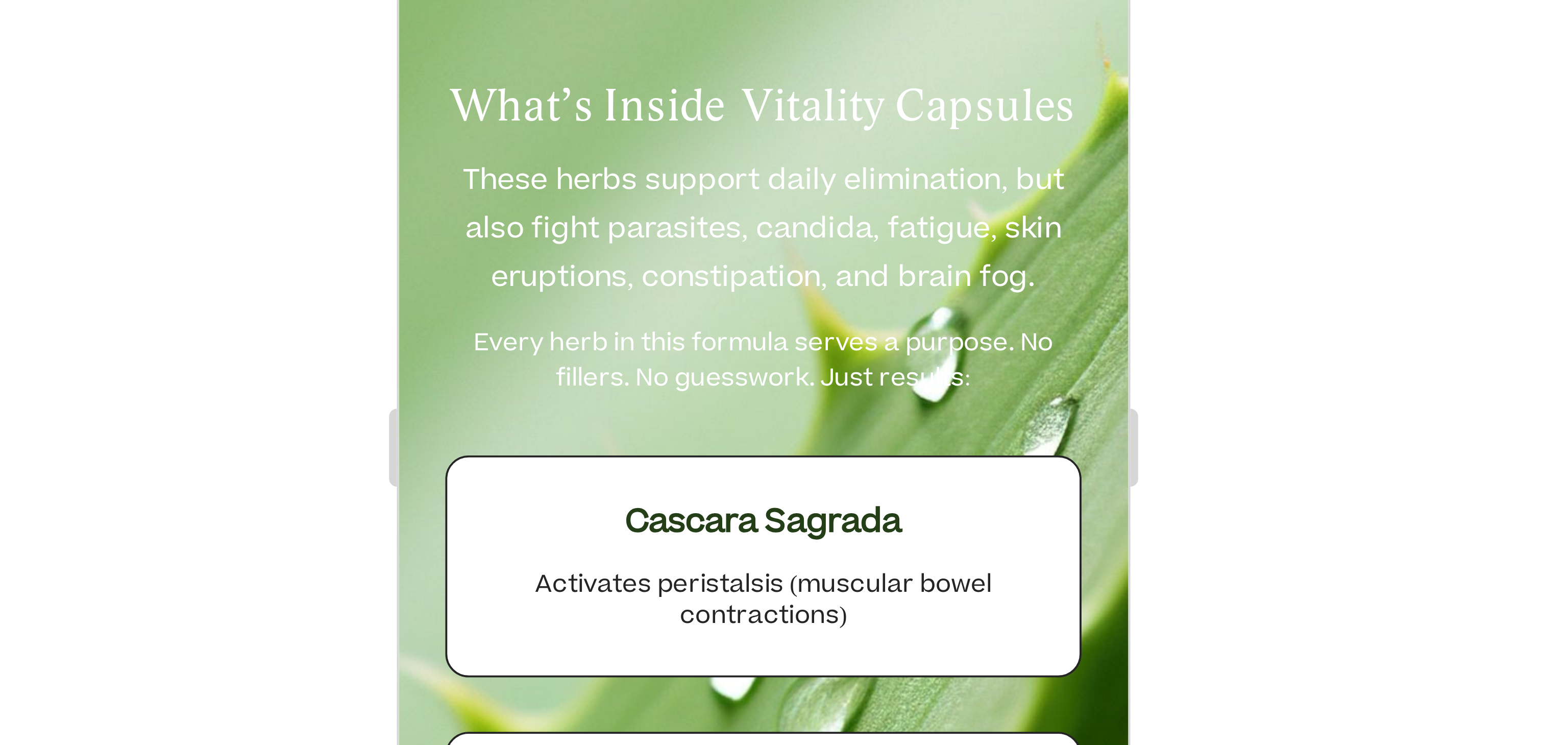 click 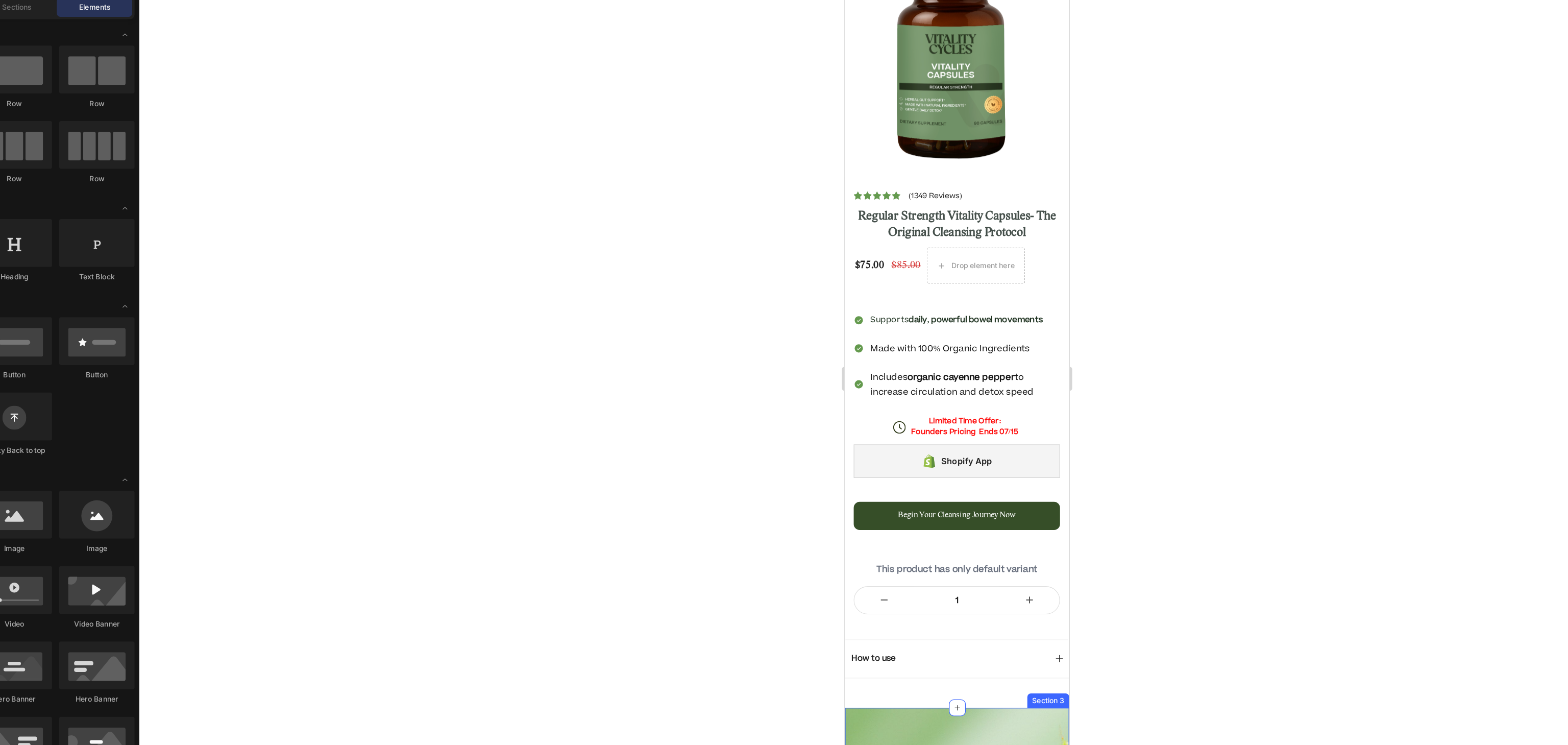 scroll, scrollTop: 21, scrollLeft: 0, axis: vertical 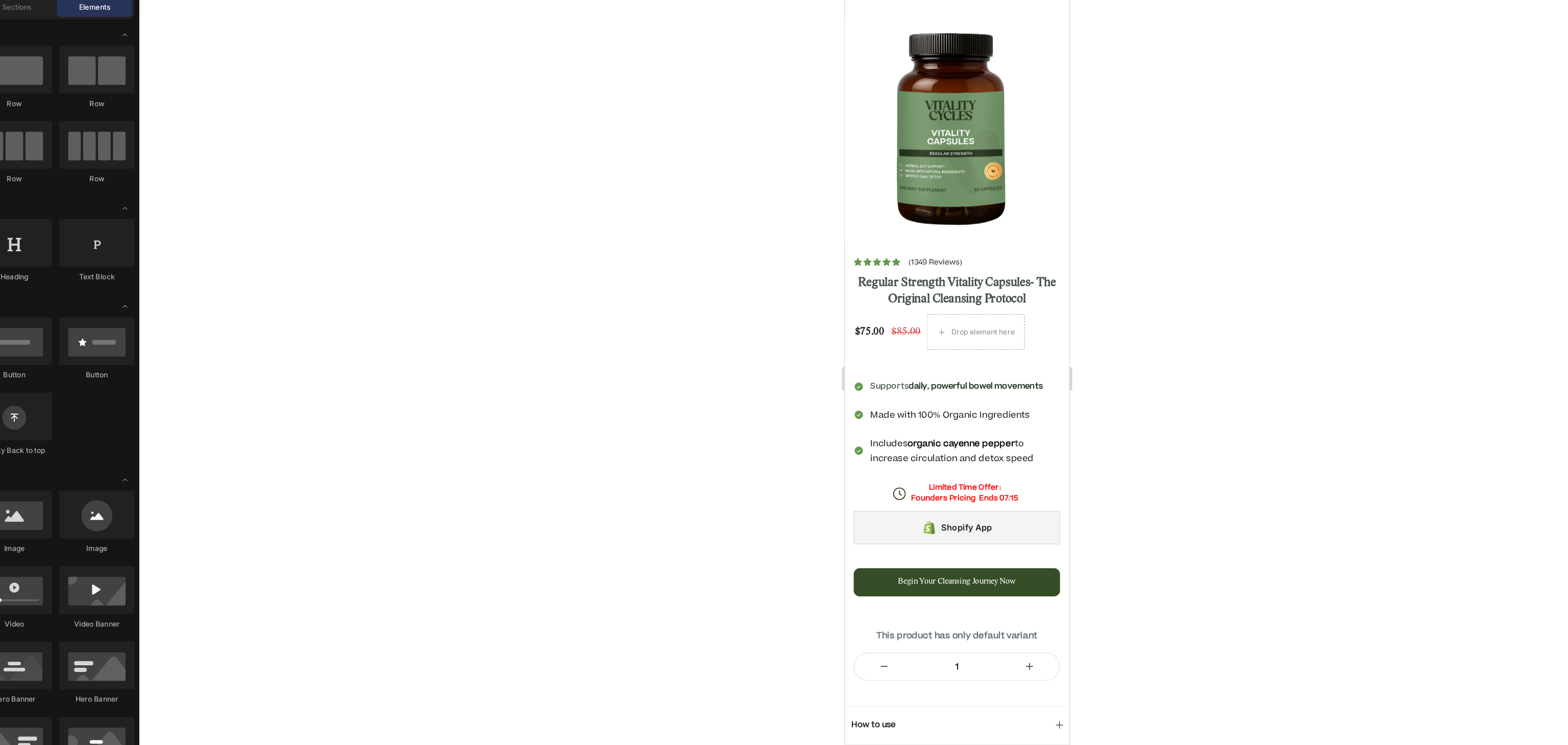 click 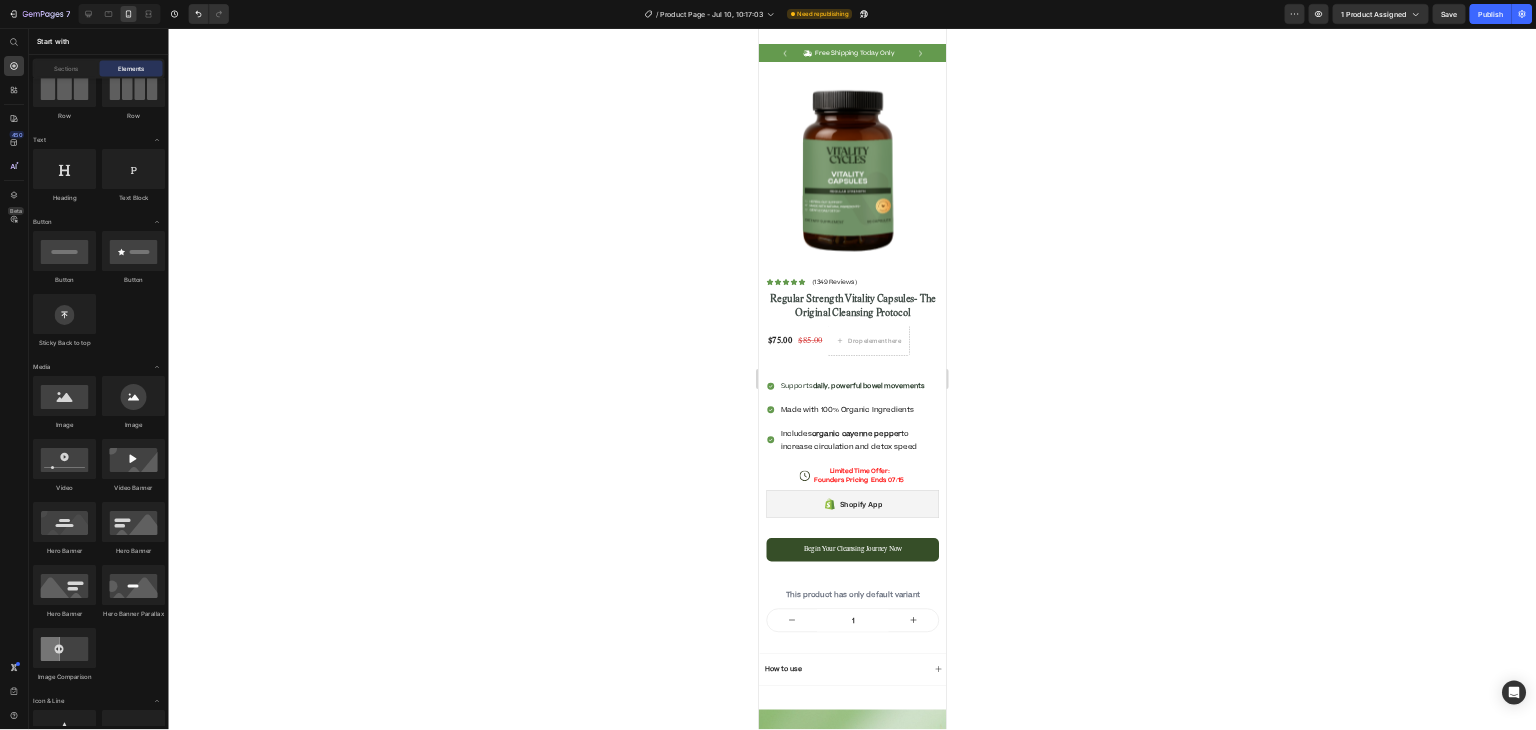 scroll, scrollTop: 192, scrollLeft: 0, axis: vertical 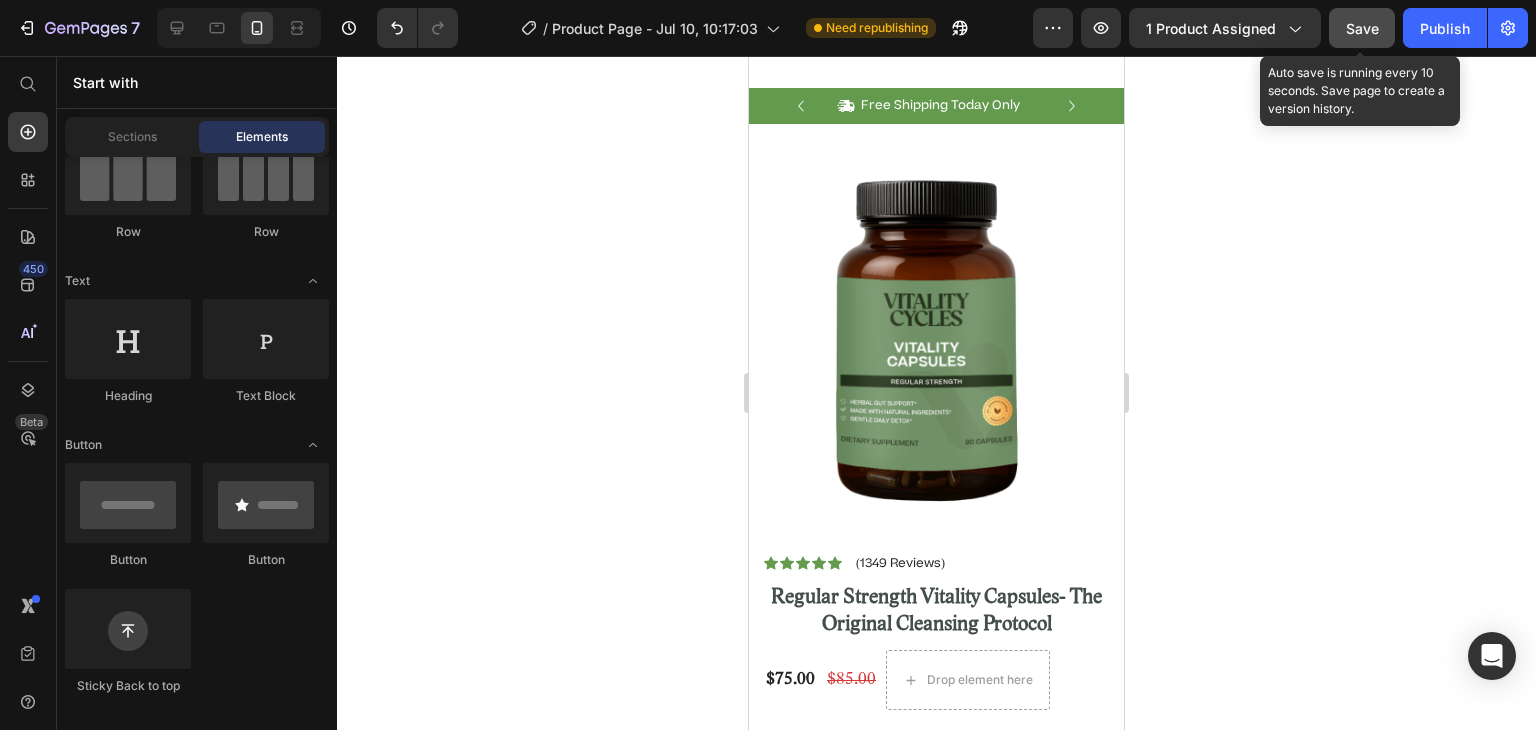 click on "Save" at bounding box center [1362, 28] 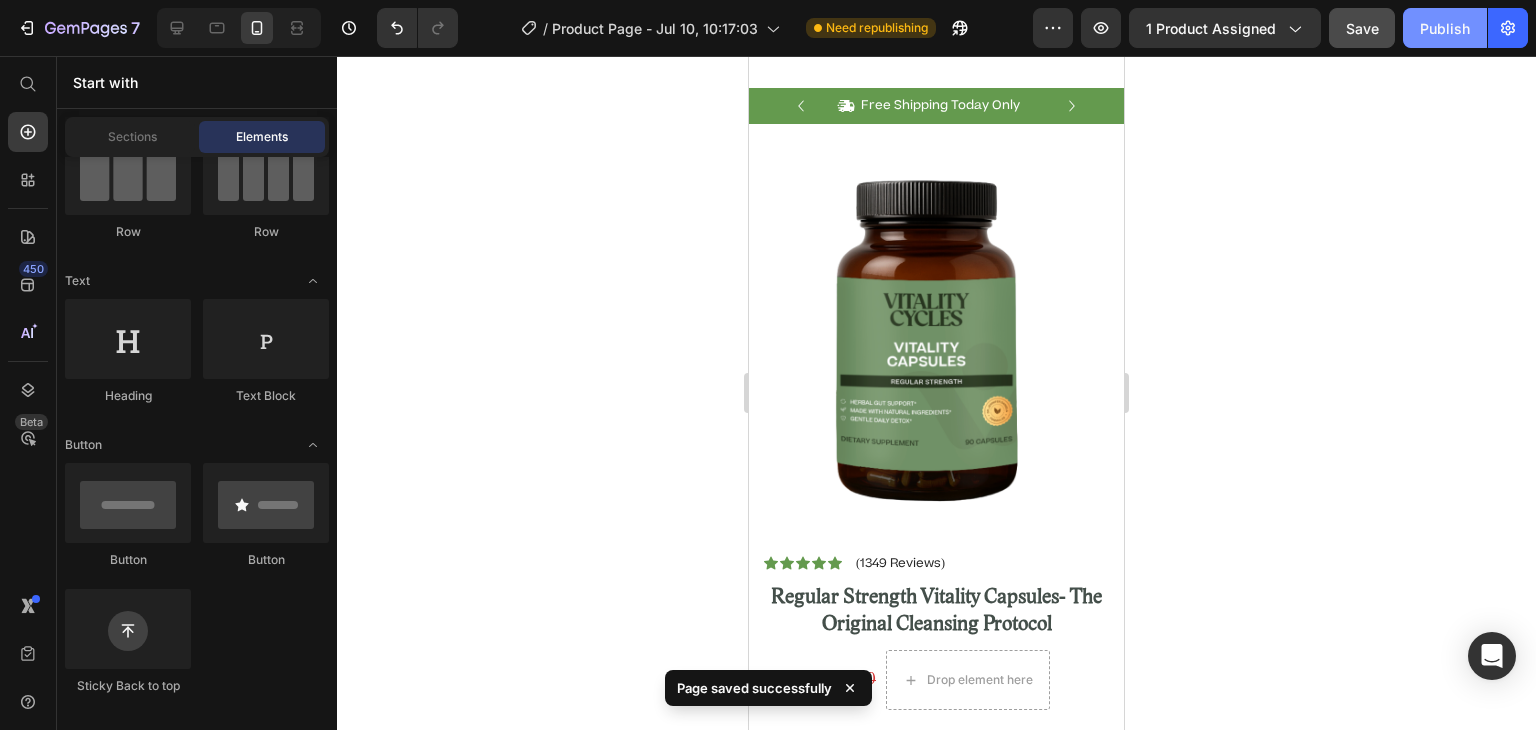 click on "Publish" at bounding box center (1445, 28) 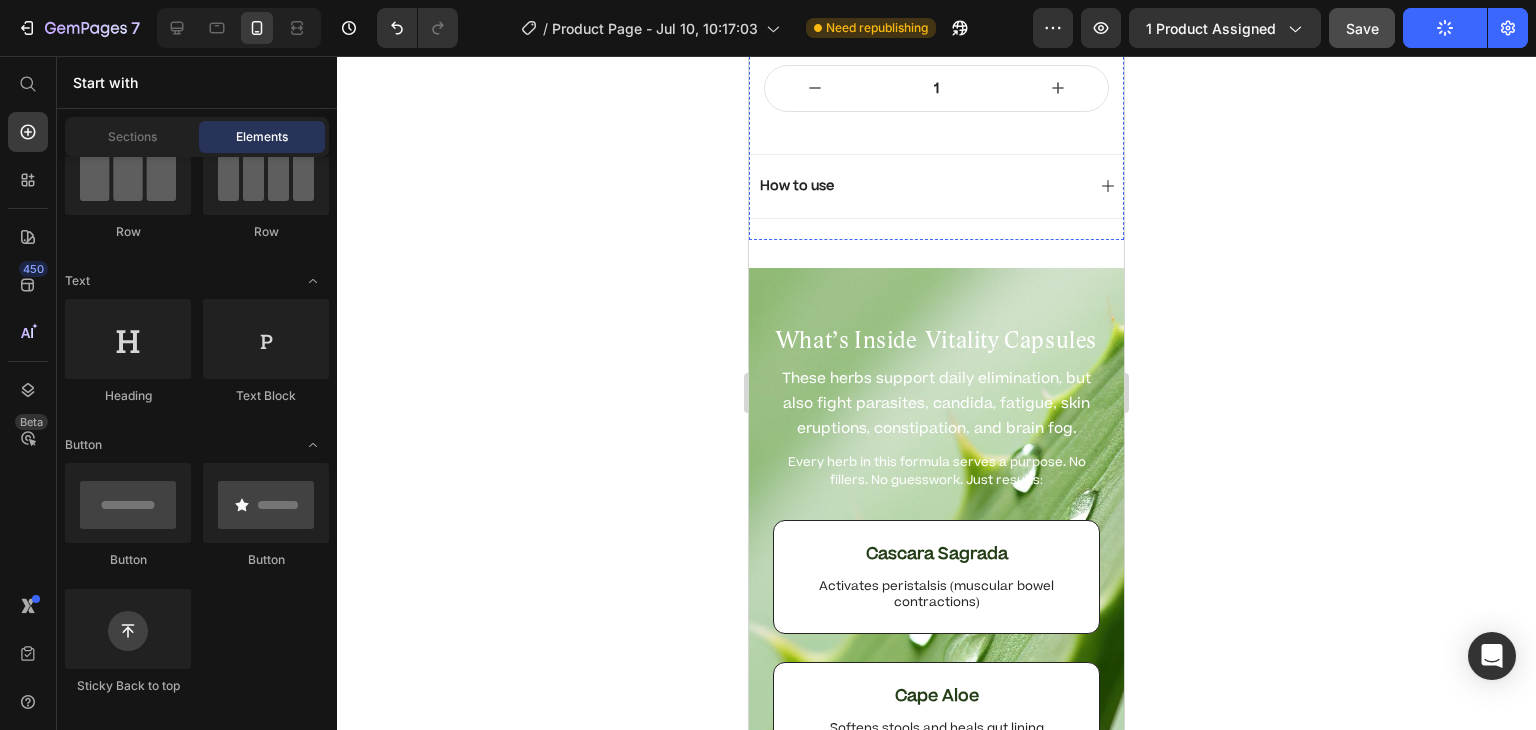 scroll, scrollTop: 1322, scrollLeft: 0, axis: vertical 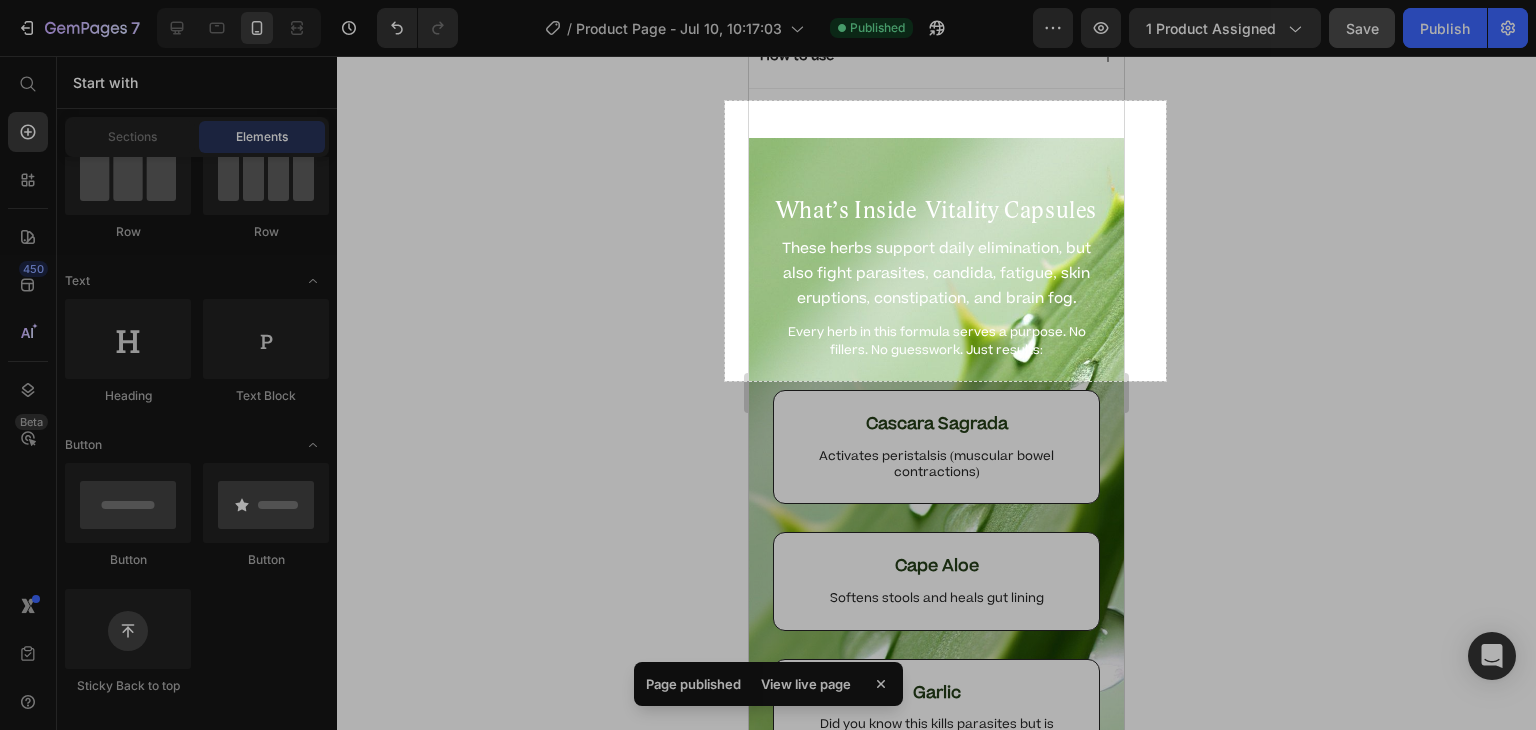 drag, startPoint x: 725, startPoint y: 101, endPoint x: 1165, endPoint y: 385, distance: 523.6946 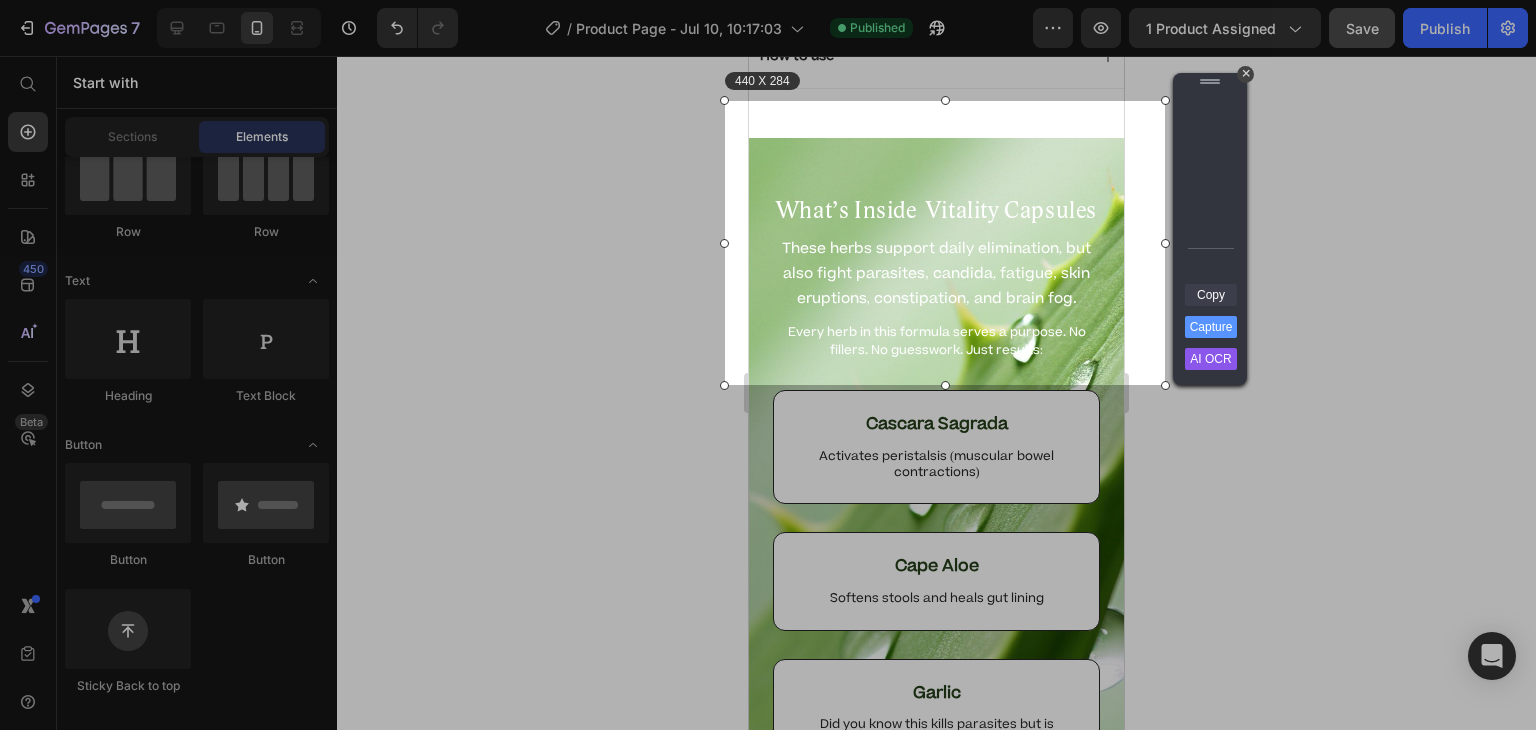 click on "Copy" at bounding box center (1211, 295) 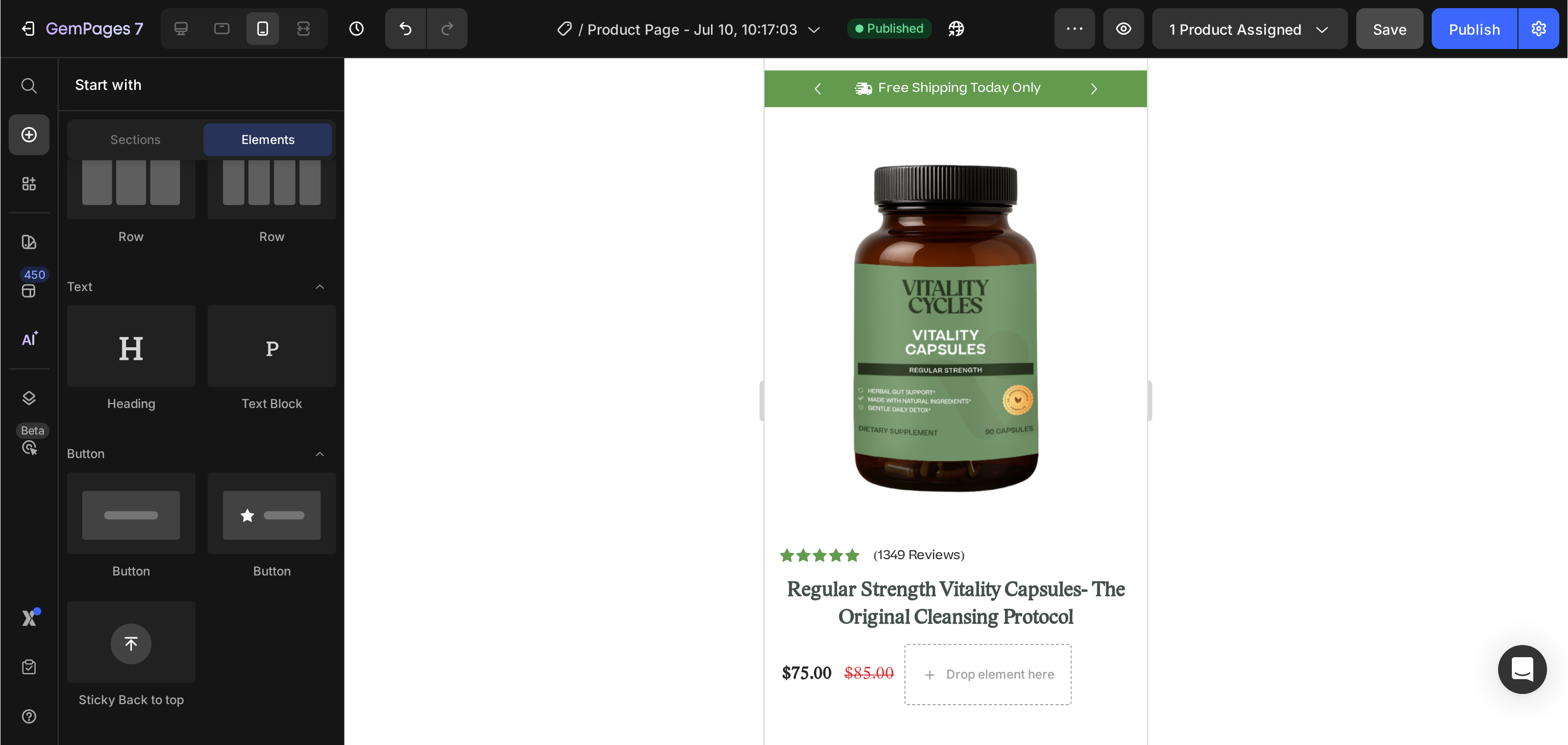 scroll, scrollTop: 0, scrollLeft: 0, axis: both 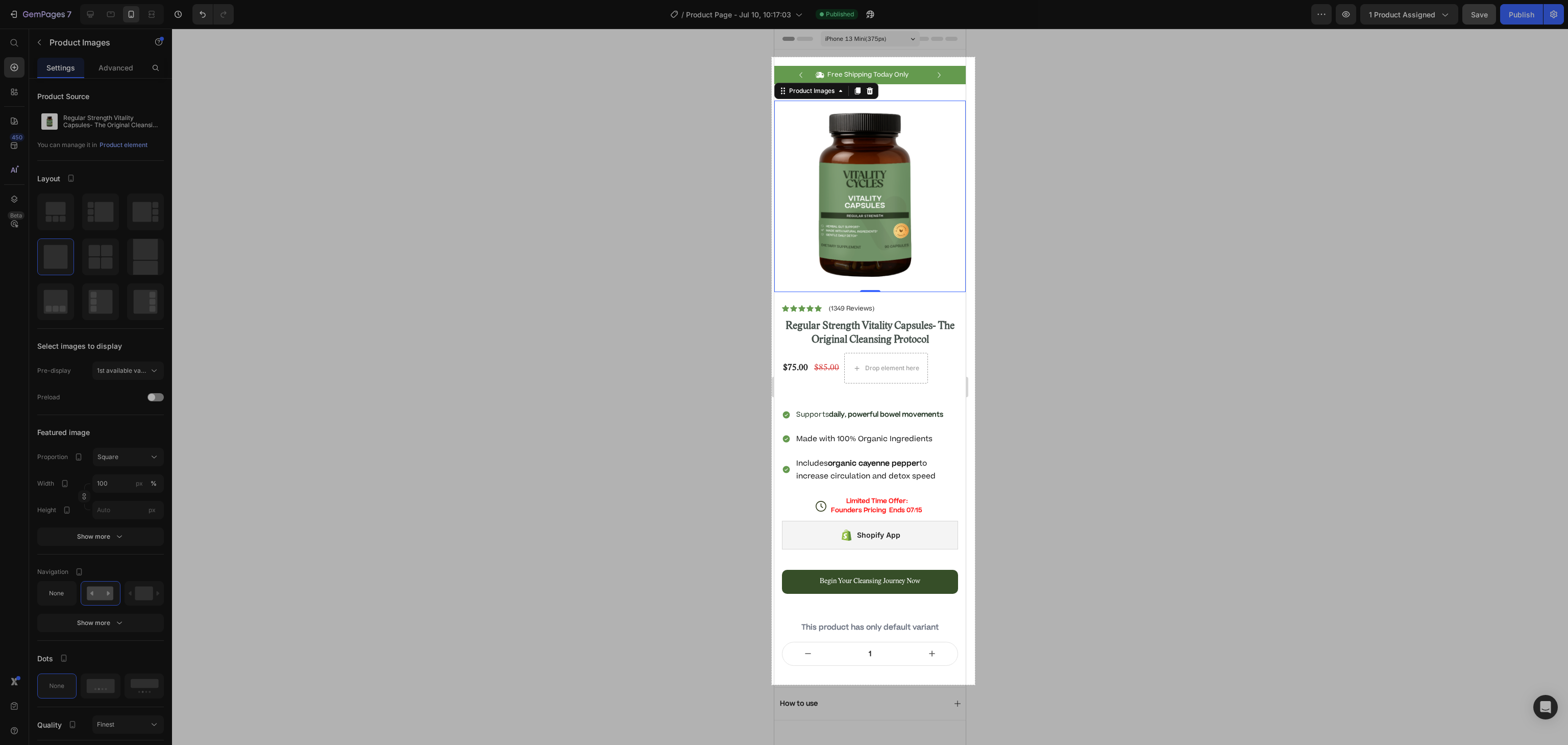 drag, startPoint x: 772, startPoint y: 57, endPoint x: 975, endPoint y: 685, distance: 659.9947 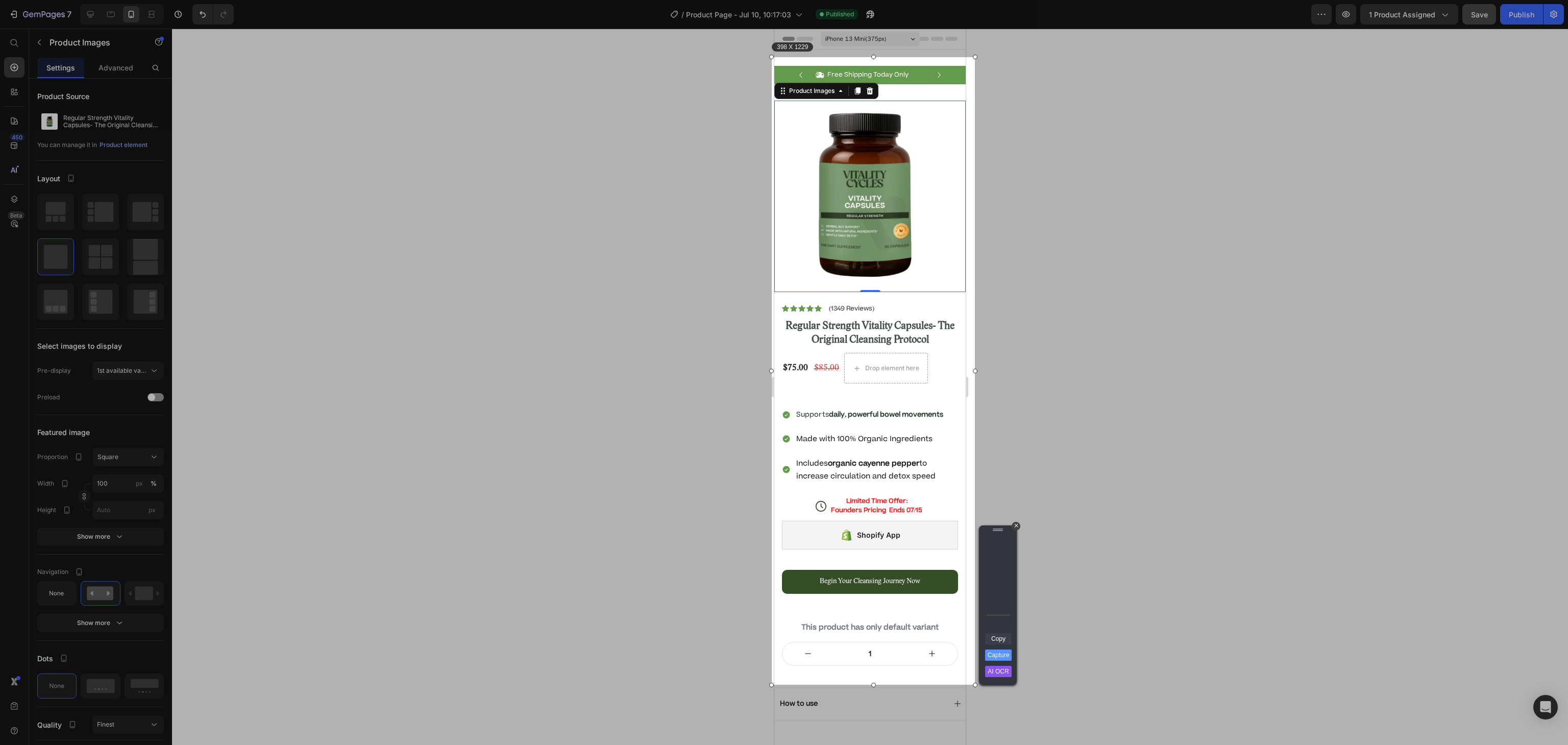 click on "Copy" at bounding box center (998, 639) 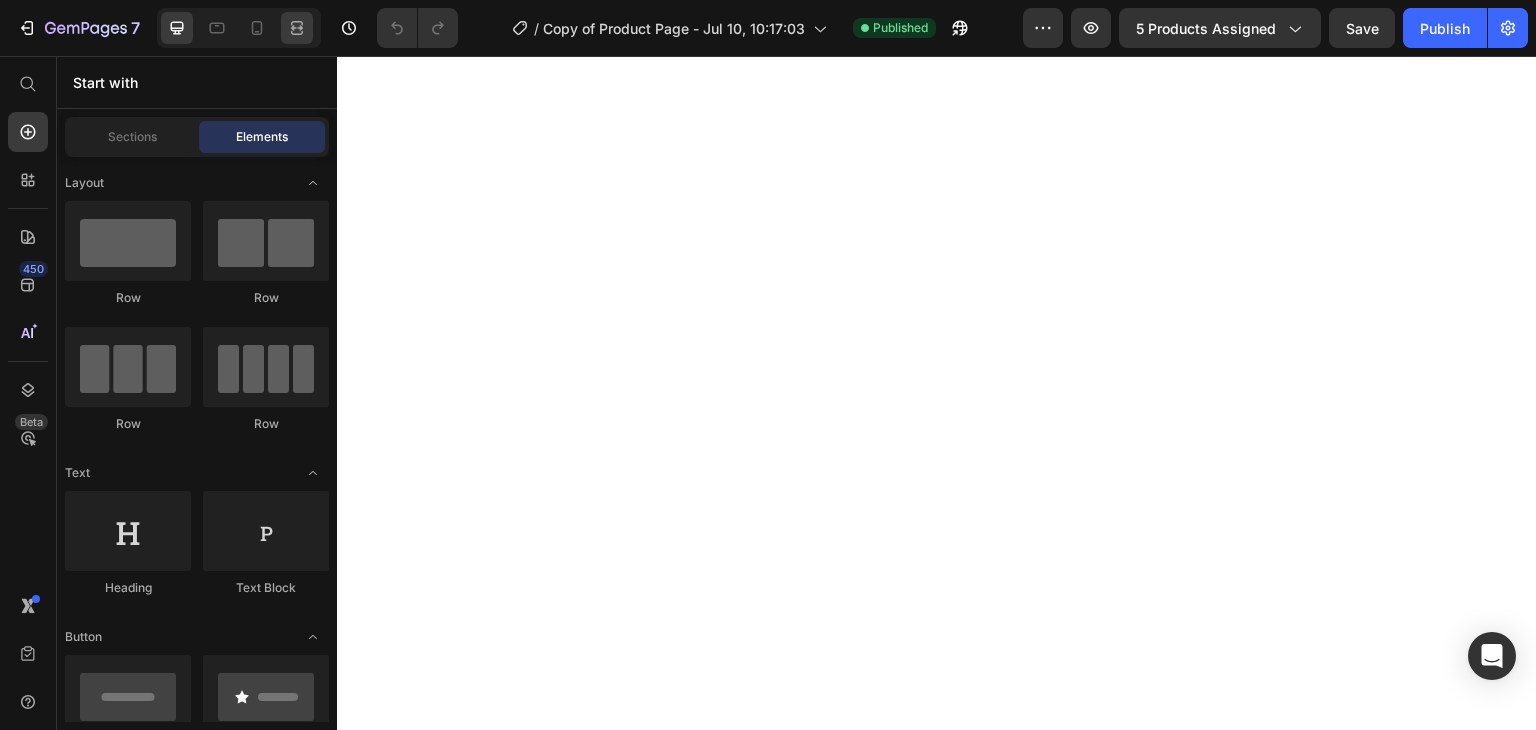 scroll, scrollTop: 0, scrollLeft: 0, axis: both 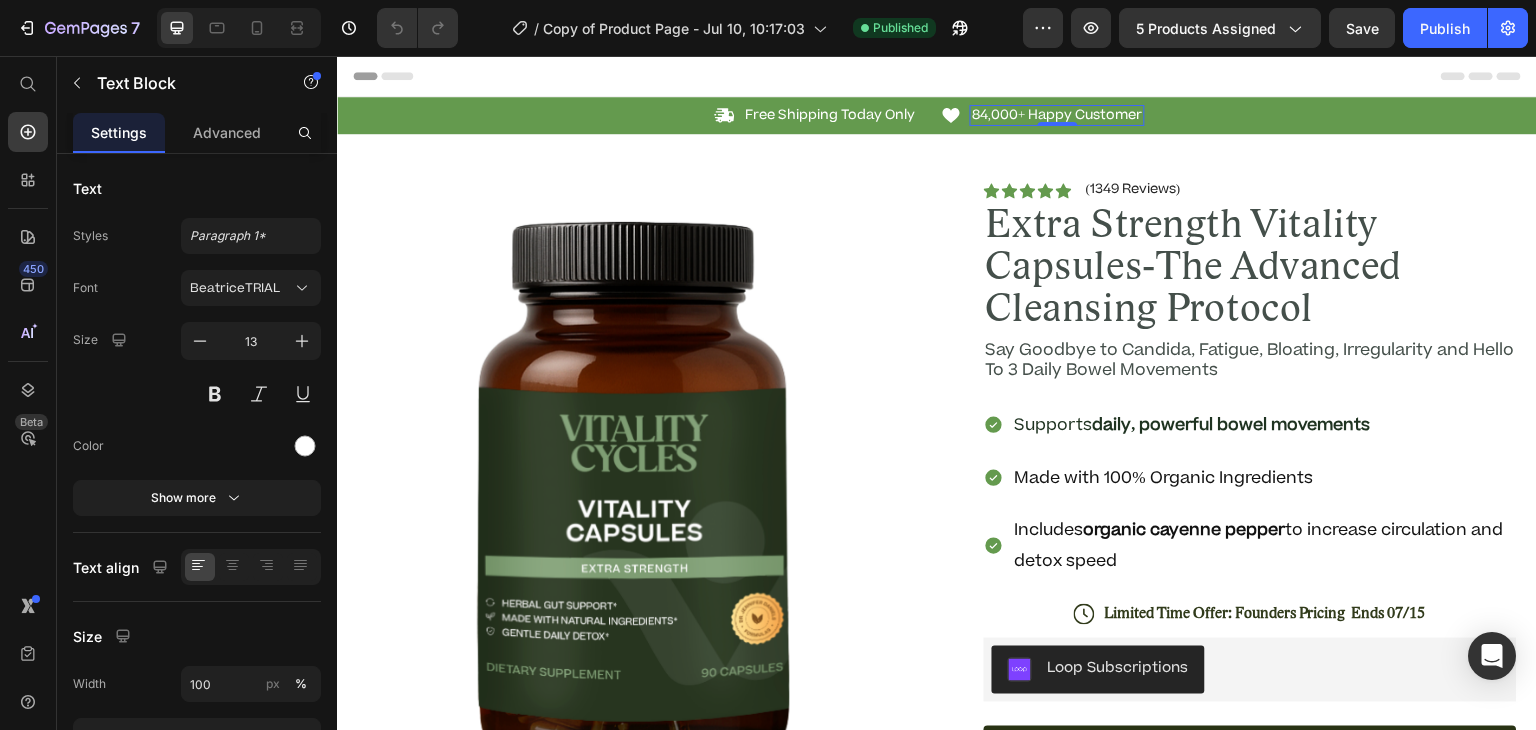 click on "84,000+ Happy Customer" at bounding box center (1057, 115) 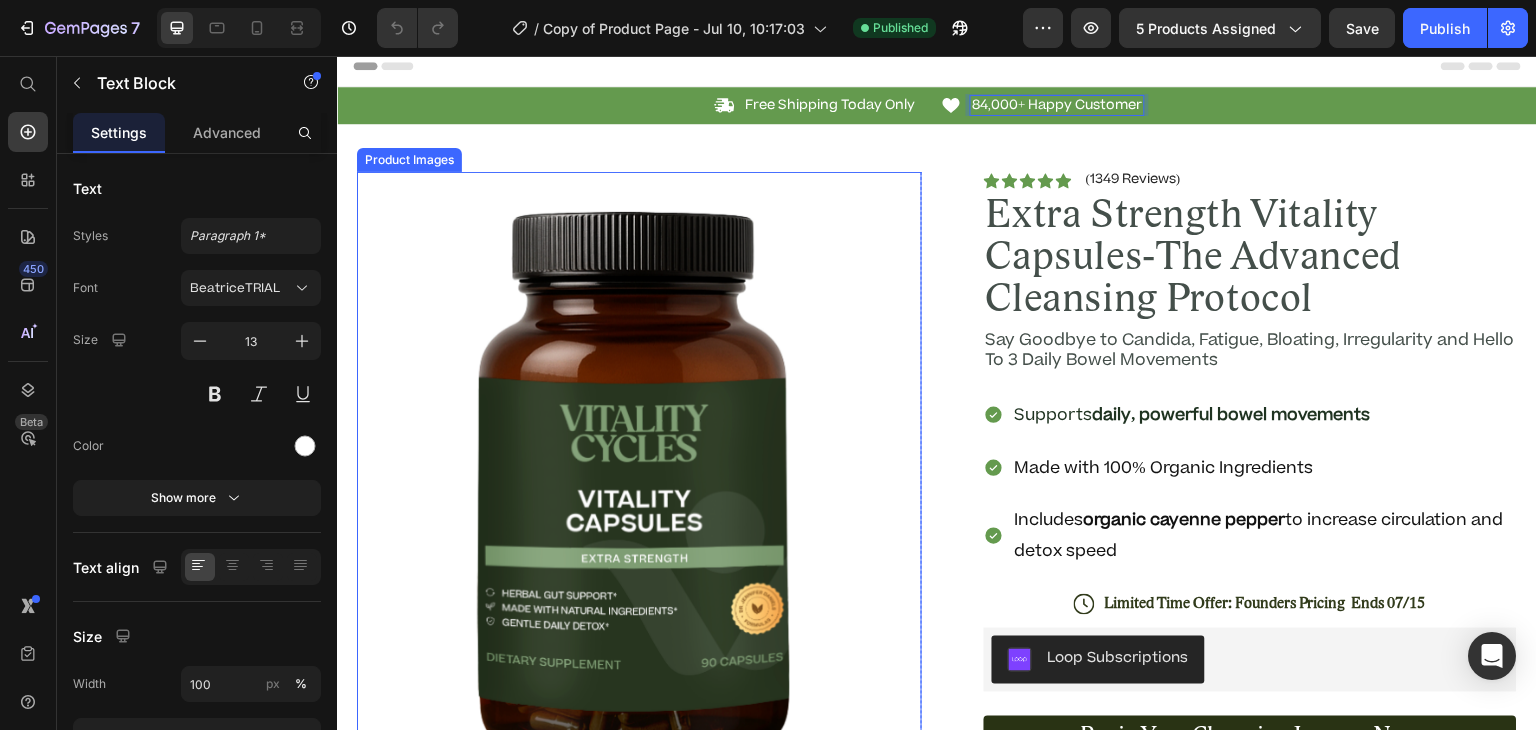 scroll, scrollTop: 8, scrollLeft: 0, axis: vertical 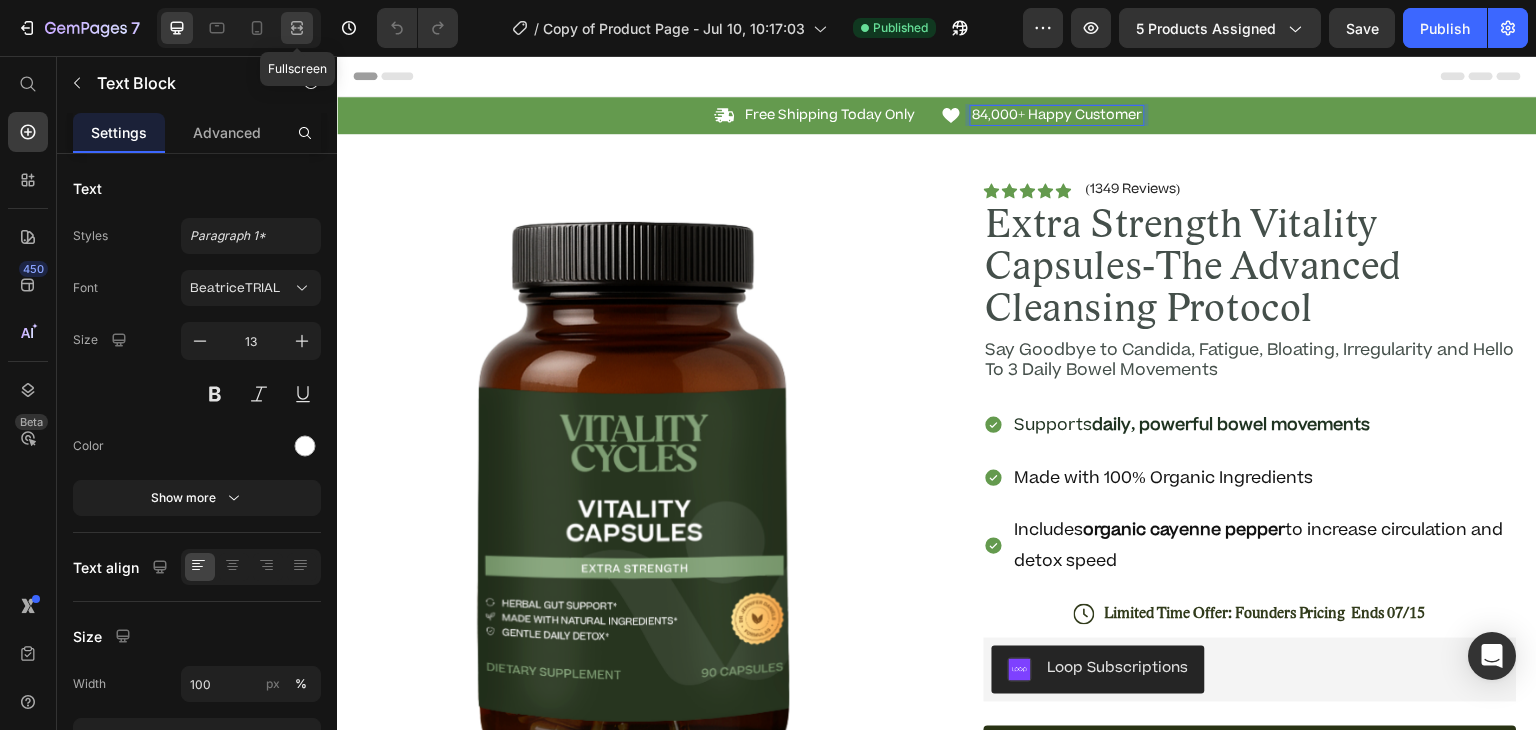click 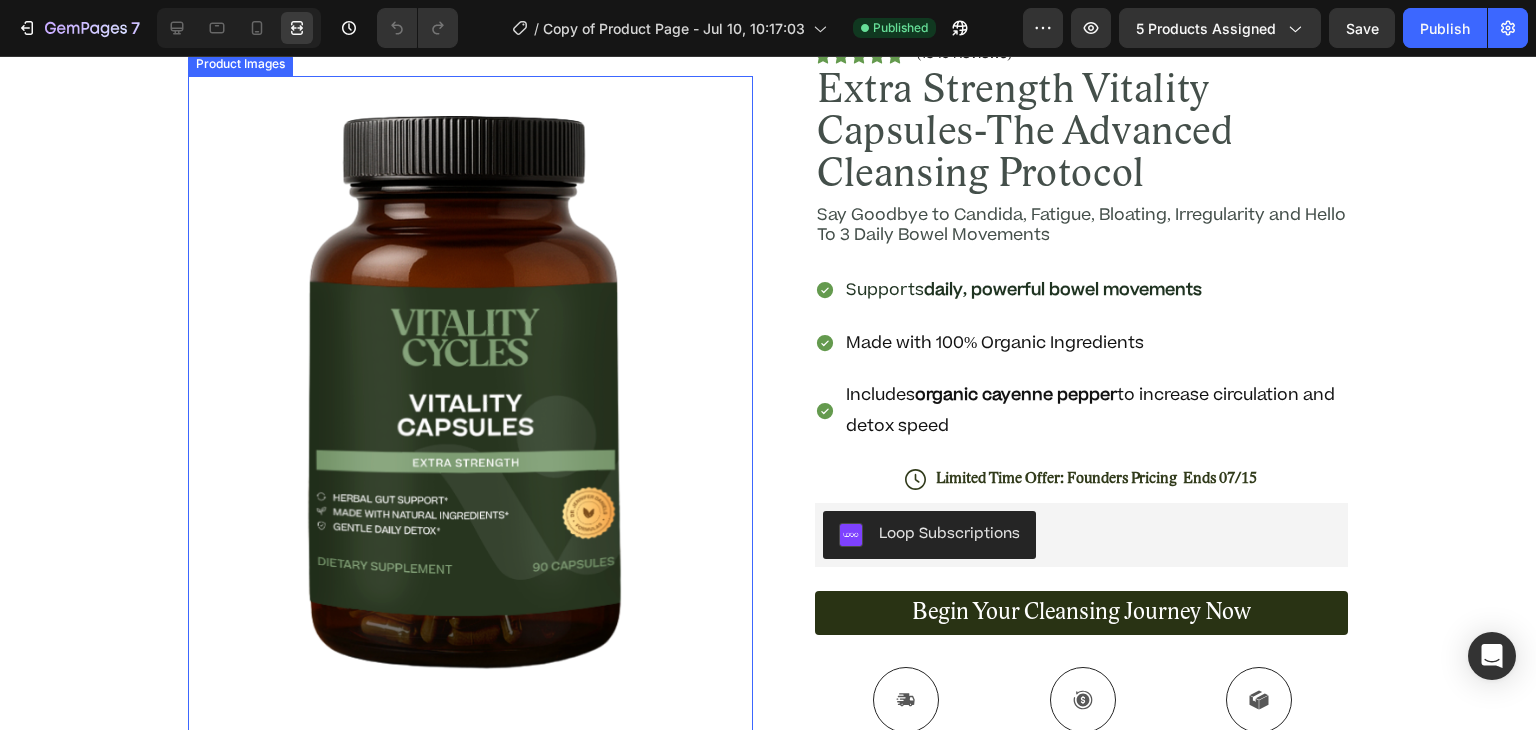 scroll, scrollTop: 0, scrollLeft: 0, axis: both 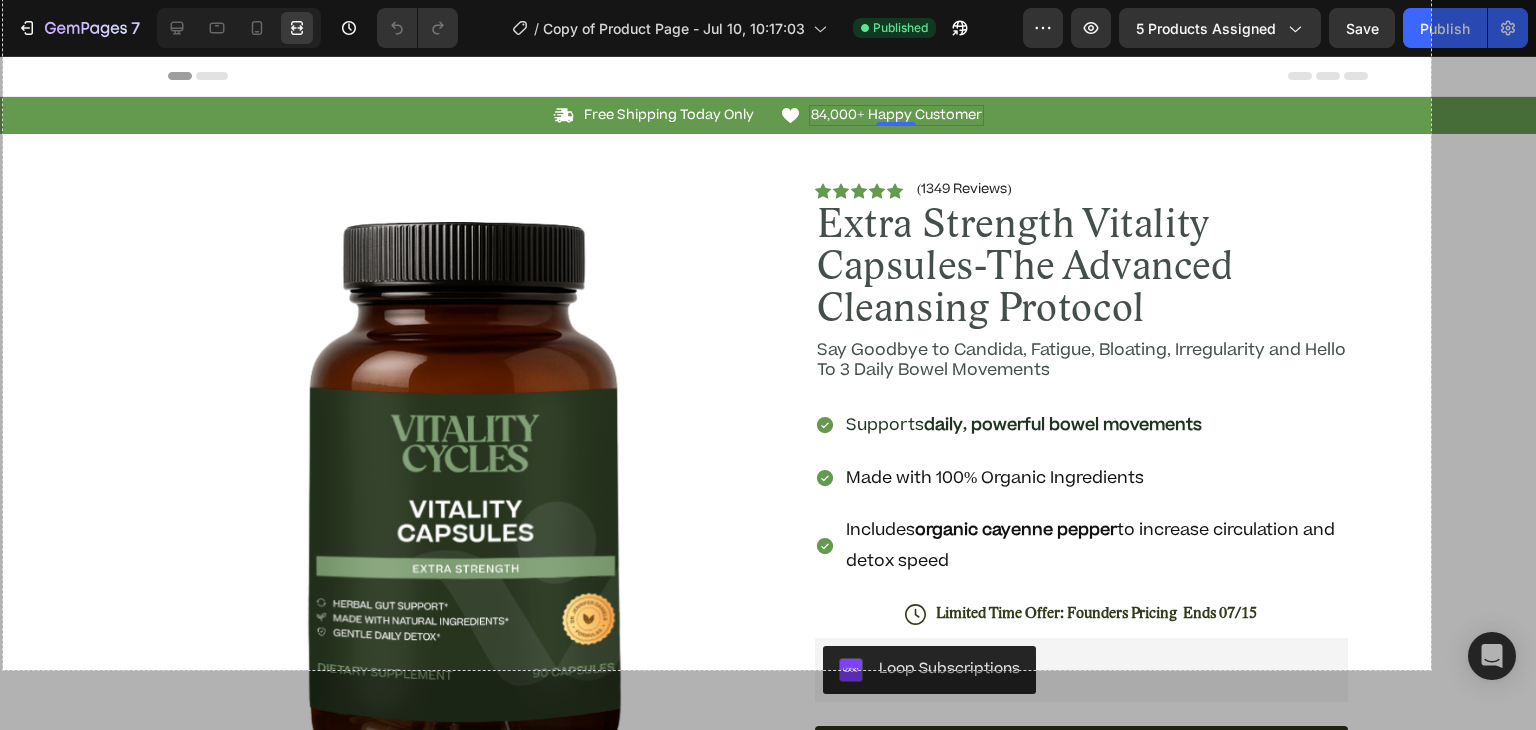 drag, startPoint x: 3, startPoint y: 70, endPoint x: 1423, endPoint y: 776, distance: 1585.8235 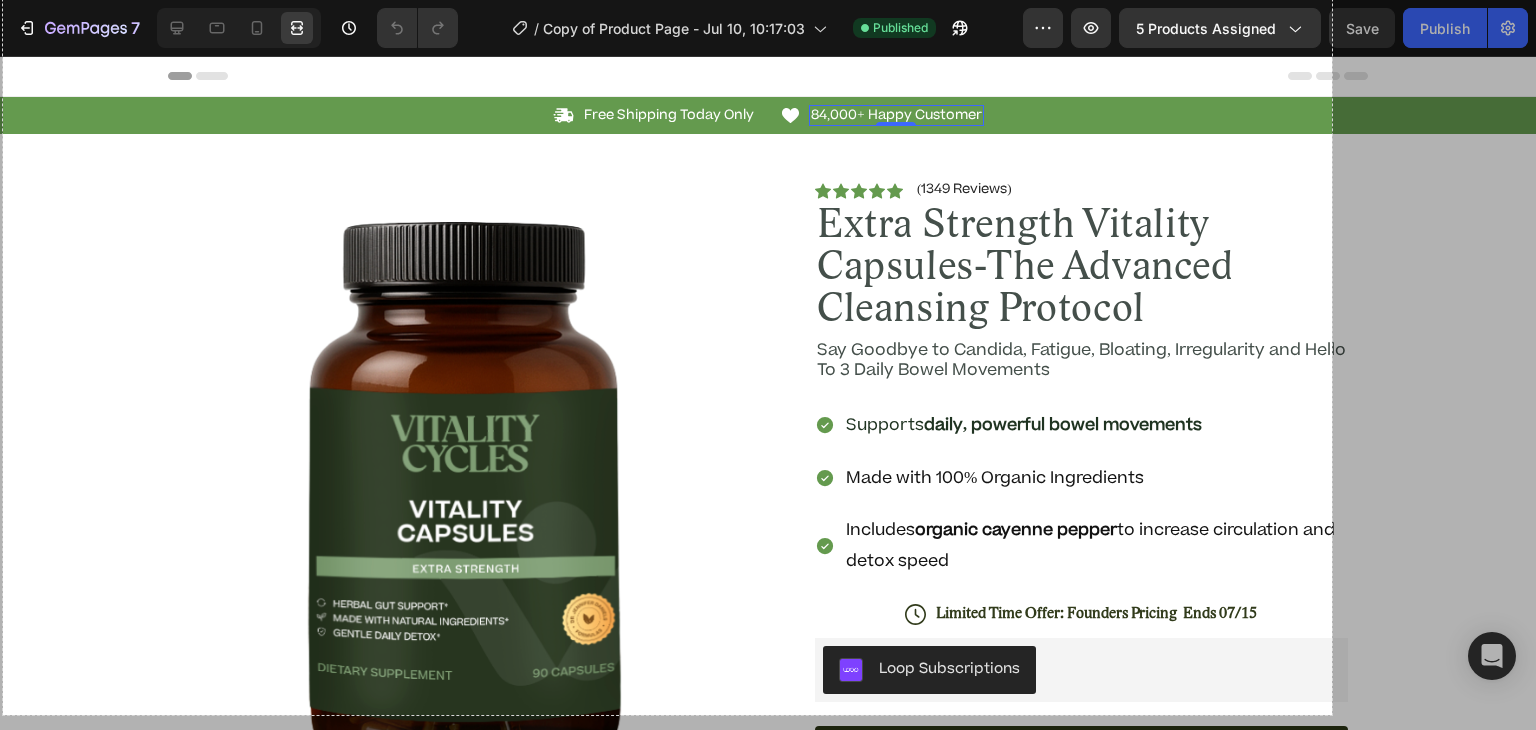 scroll, scrollTop: 1030, scrollLeft: 0, axis: vertical 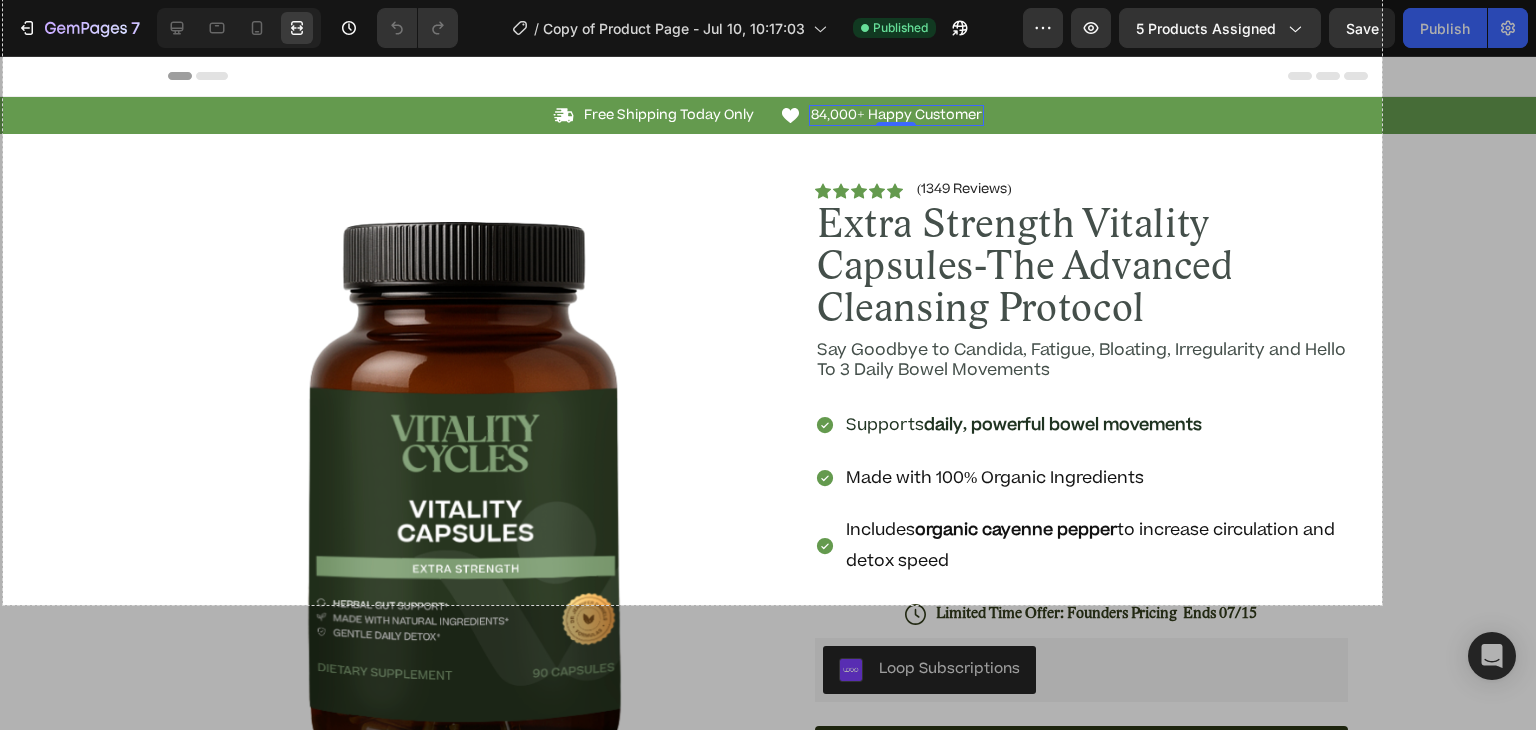 click at bounding box center (769, 691) 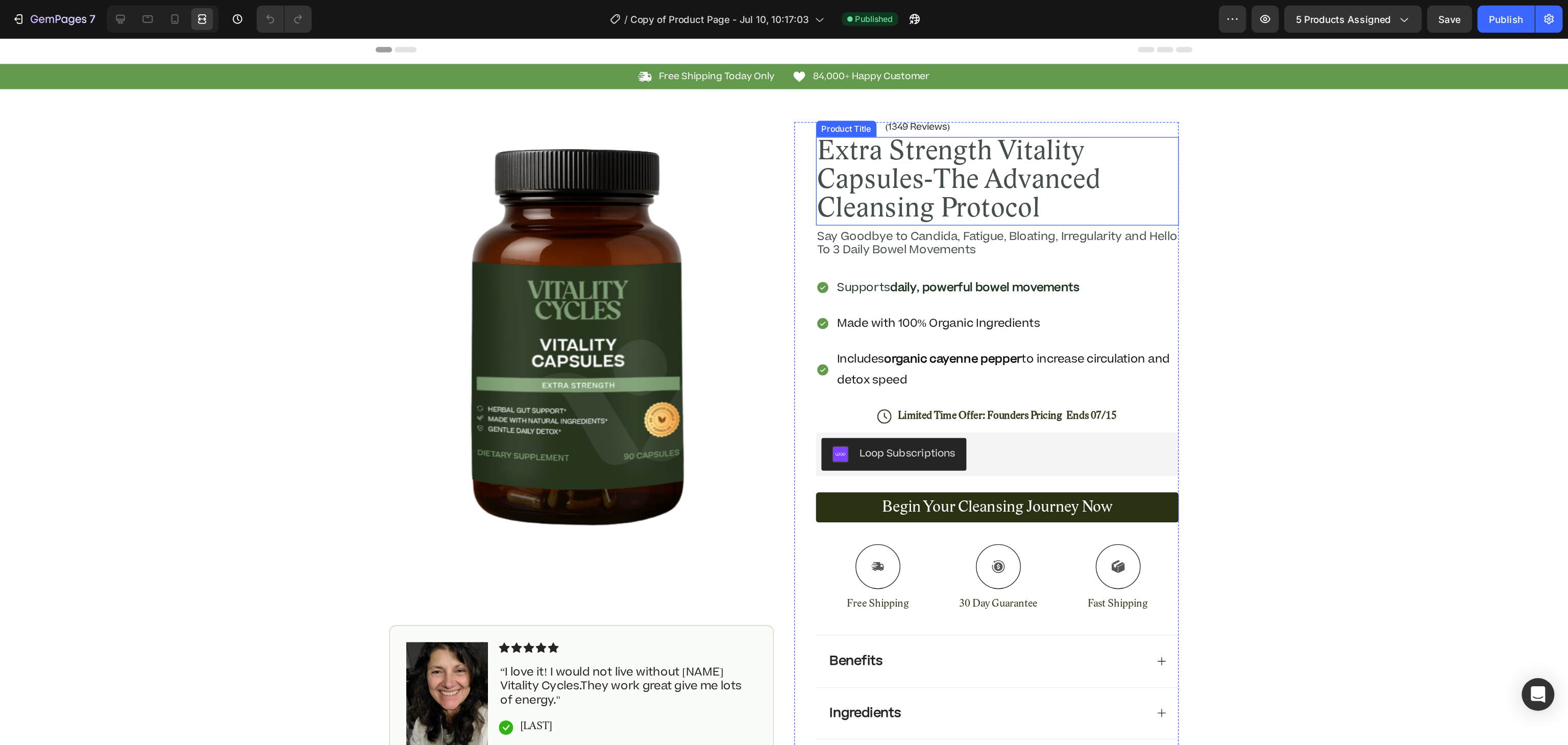 scroll, scrollTop: 2, scrollLeft: 0, axis: vertical 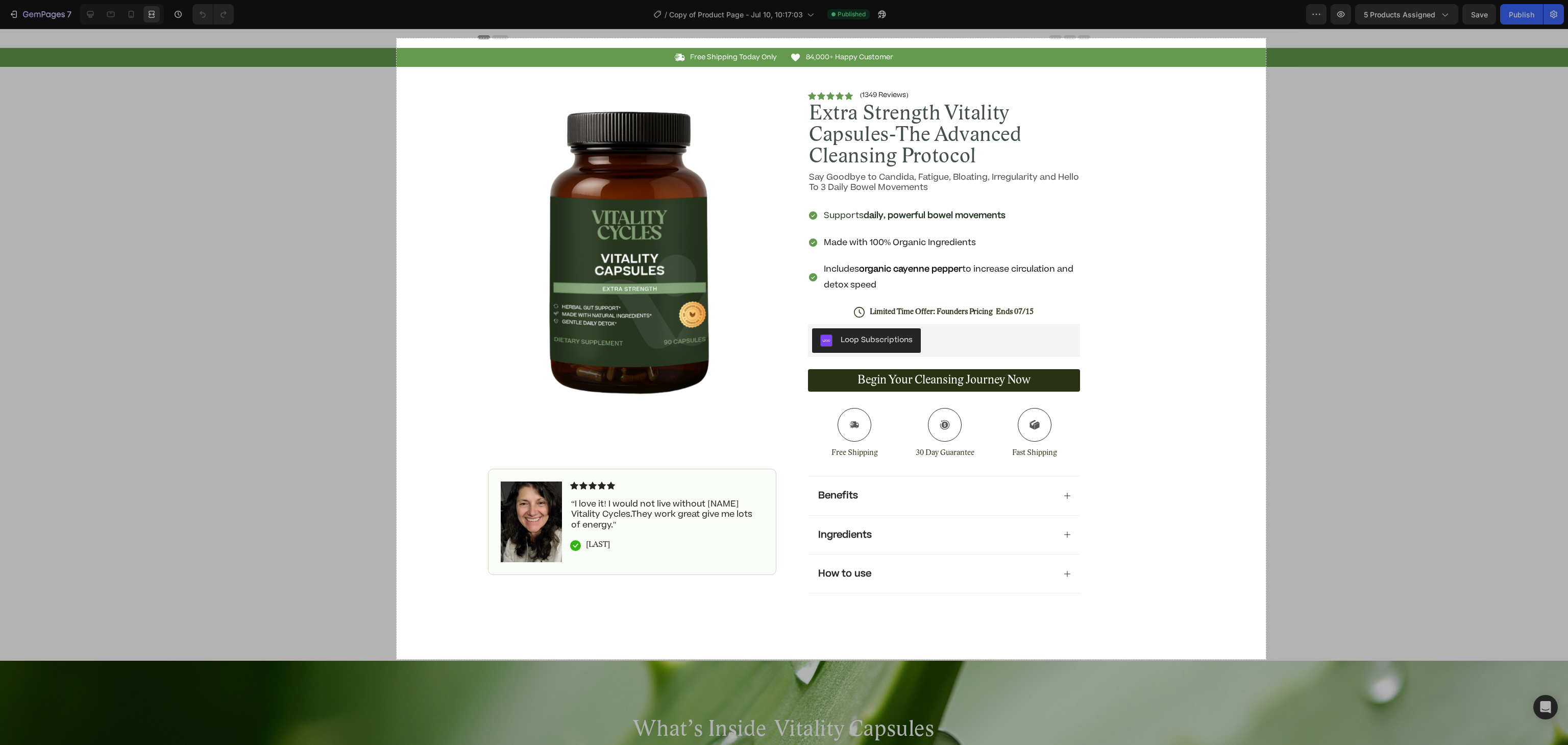 drag, startPoint x: 397, startPoint y: 38, endPoint x: 1266, endPoint y: 659, distance: 1068.0833 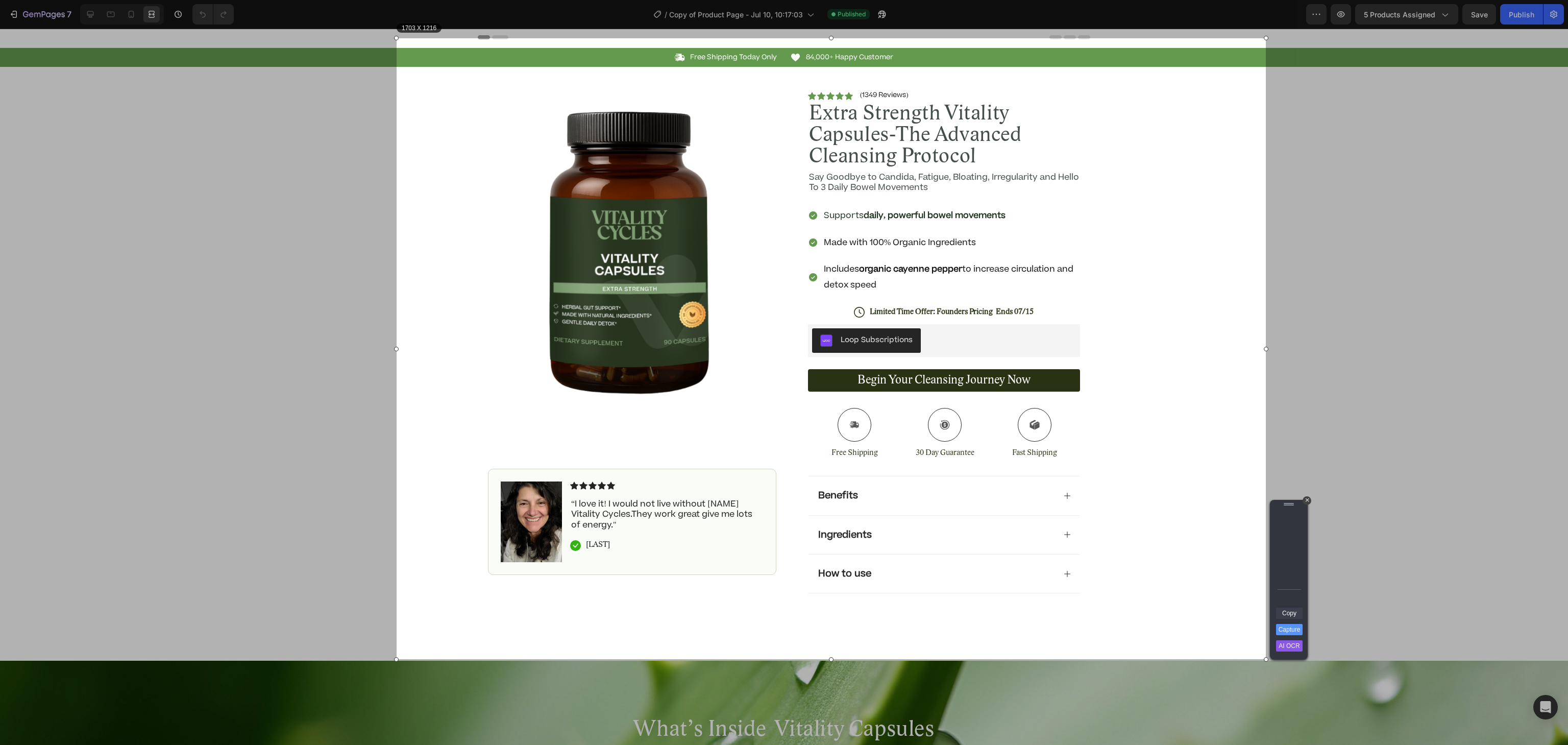 click on "Copy" at bounding box center [1289, 613] 